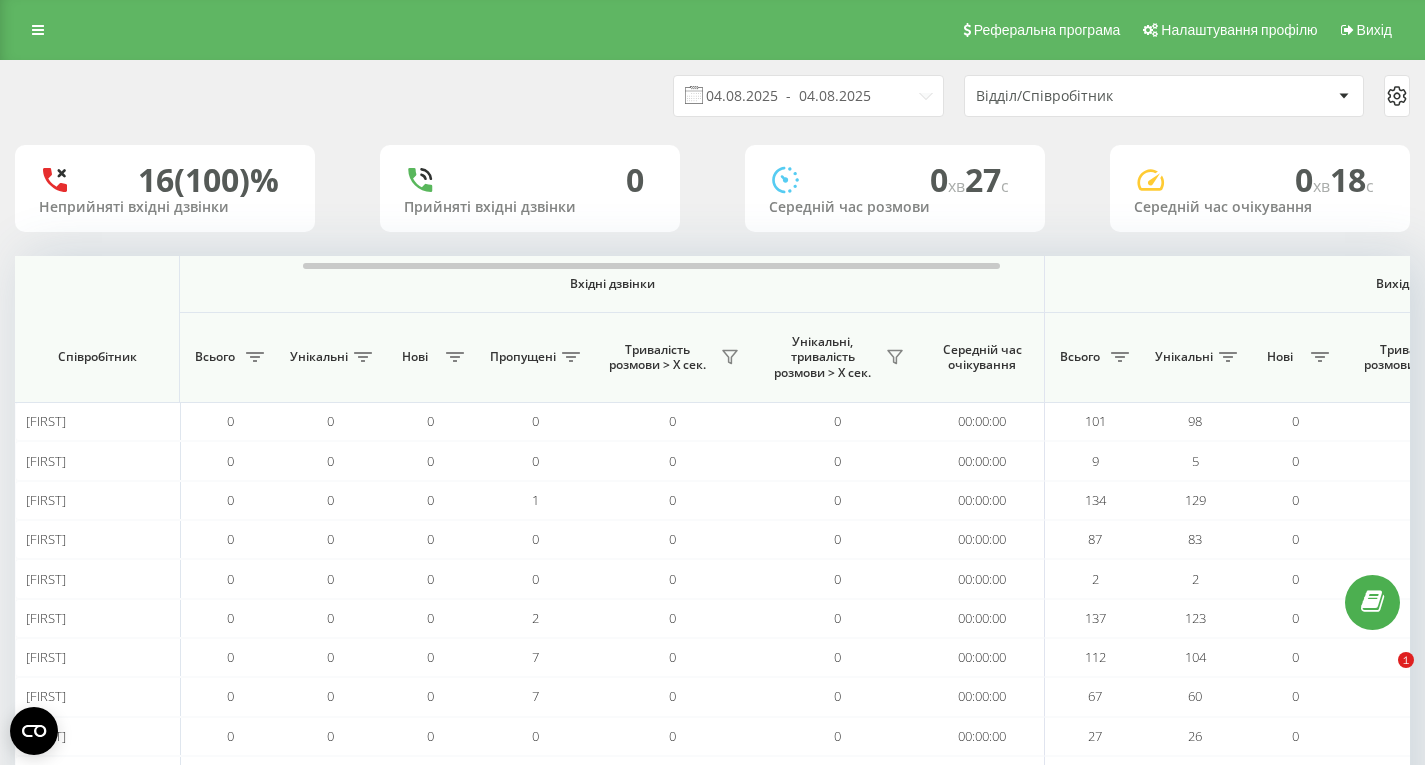 scroll, scrollTop: 127, scrollLeft: 0, axis: vertical 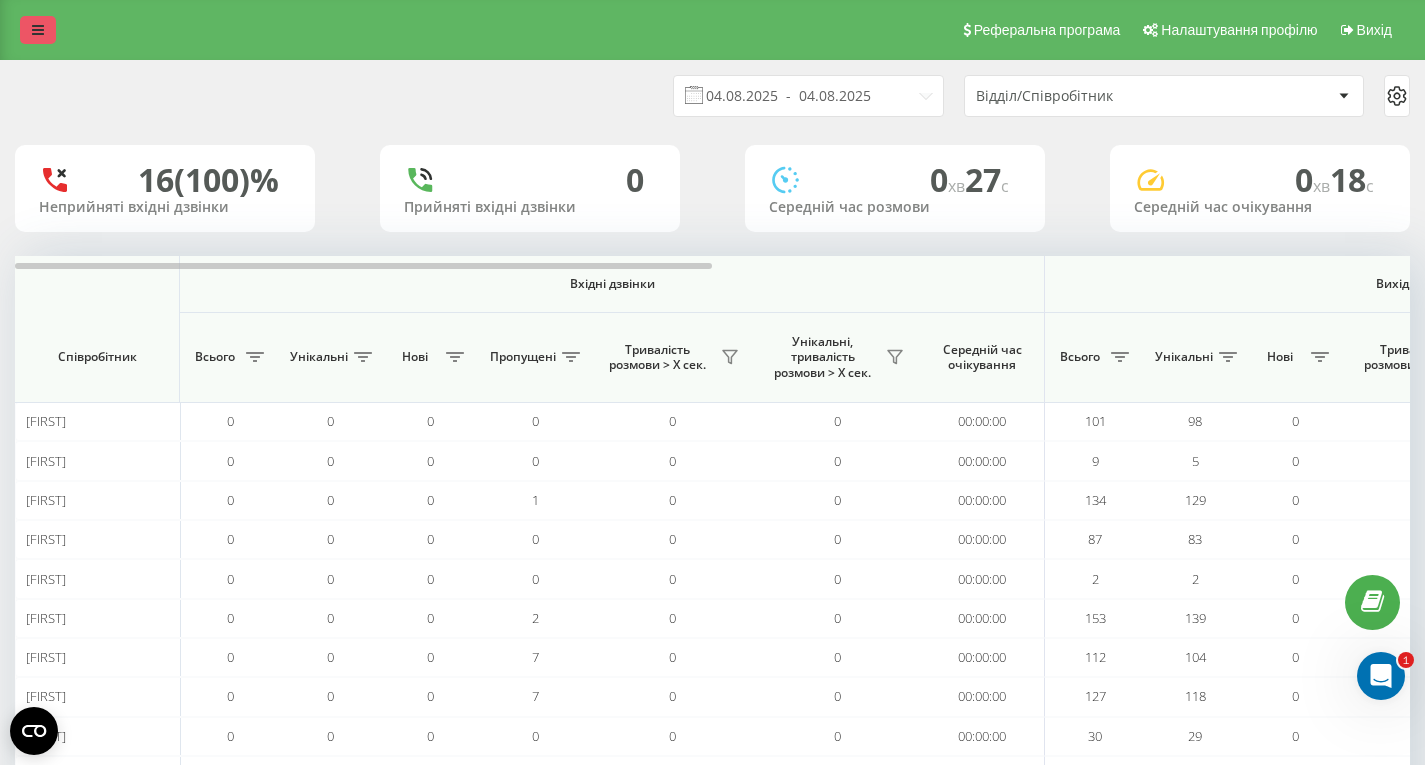 click at bounding box center [38, 30] 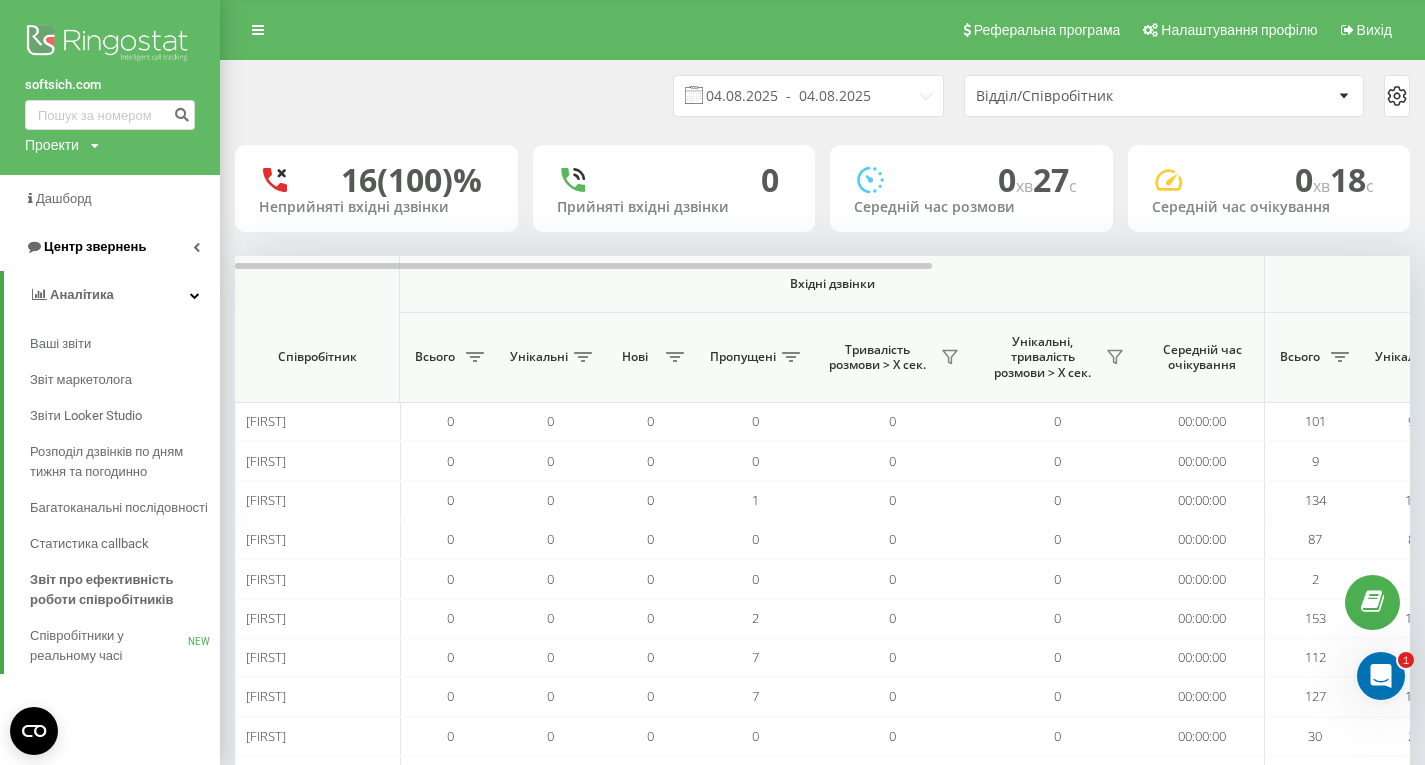 click on "Центр звернень" at bounding box center [95, 246] 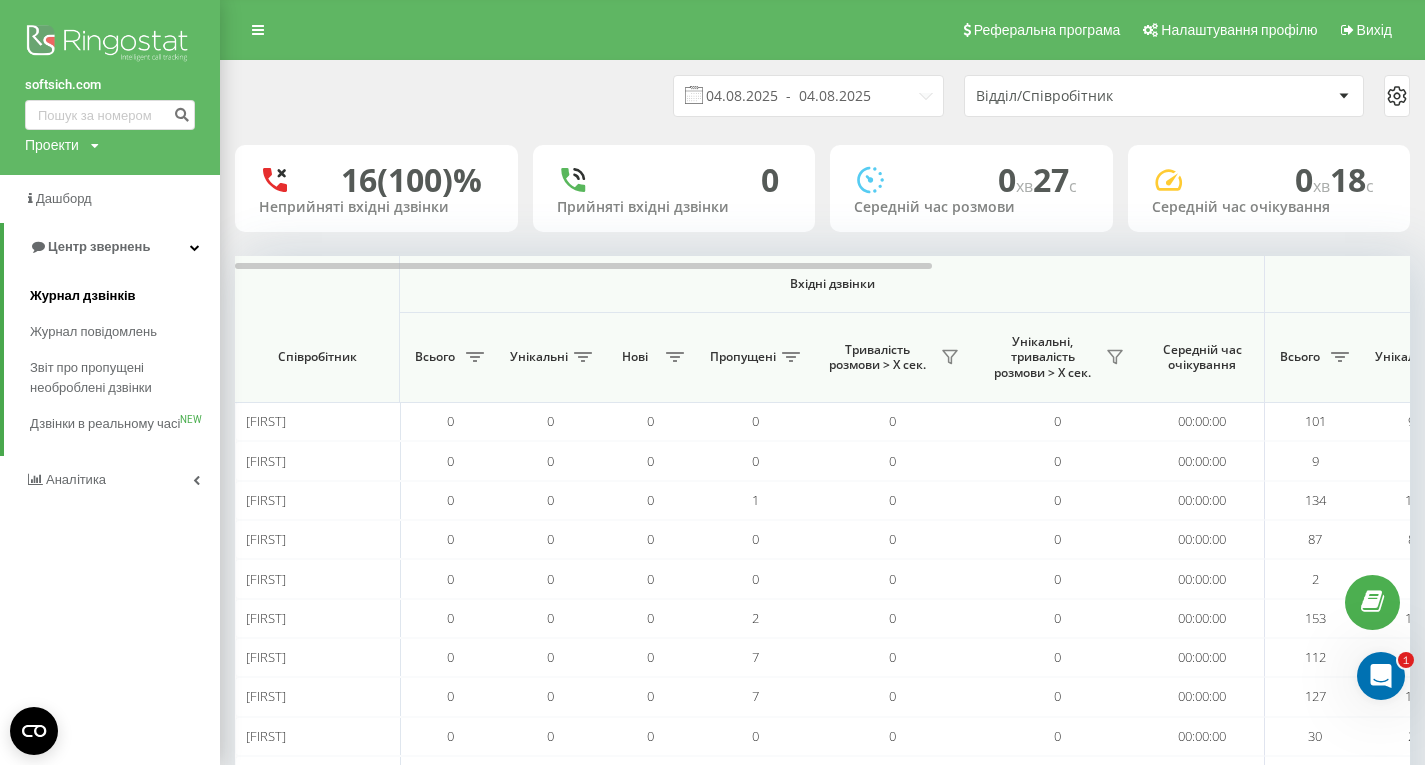 click on "Журнал дзвінків" at bounding box center (125, 296) 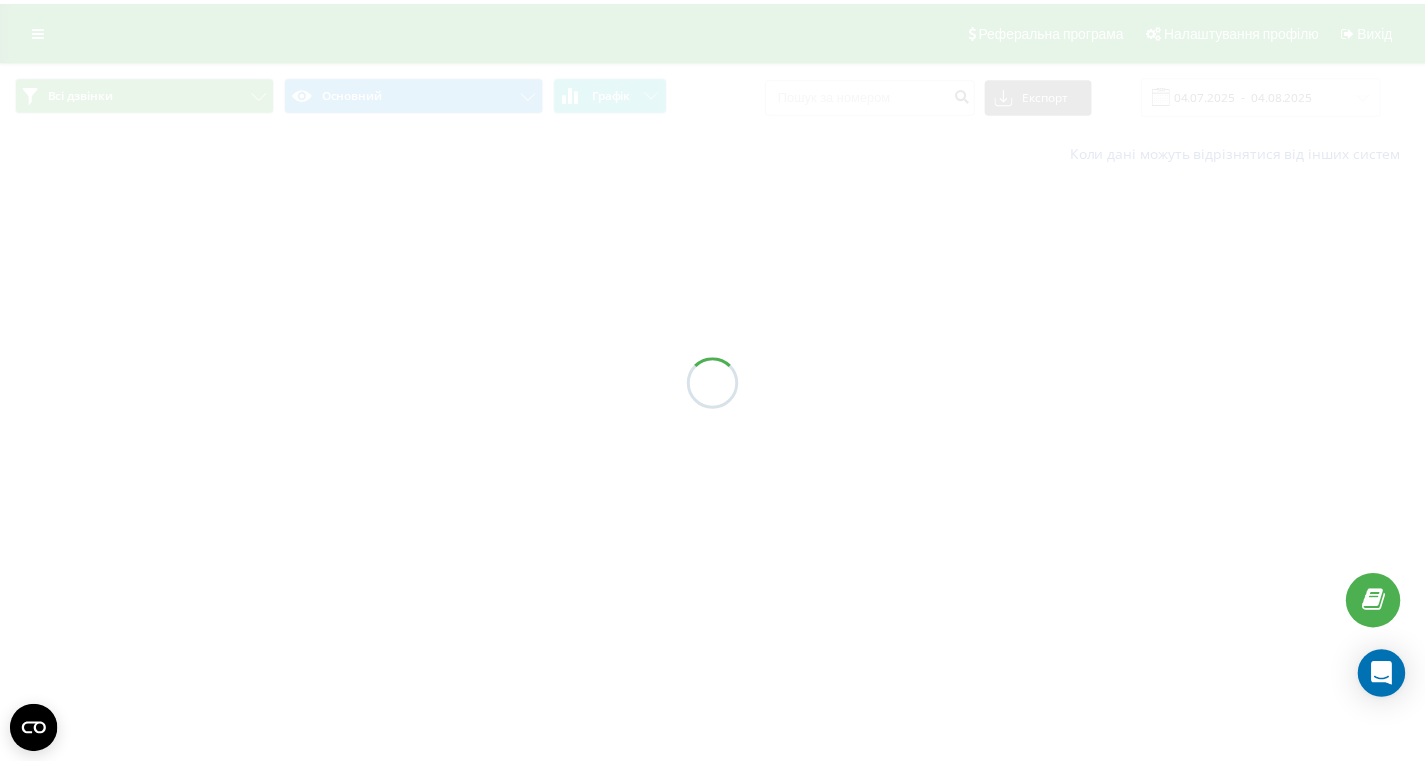 scroll, scrollTop: 0, scrollLeft: 0, axis: both 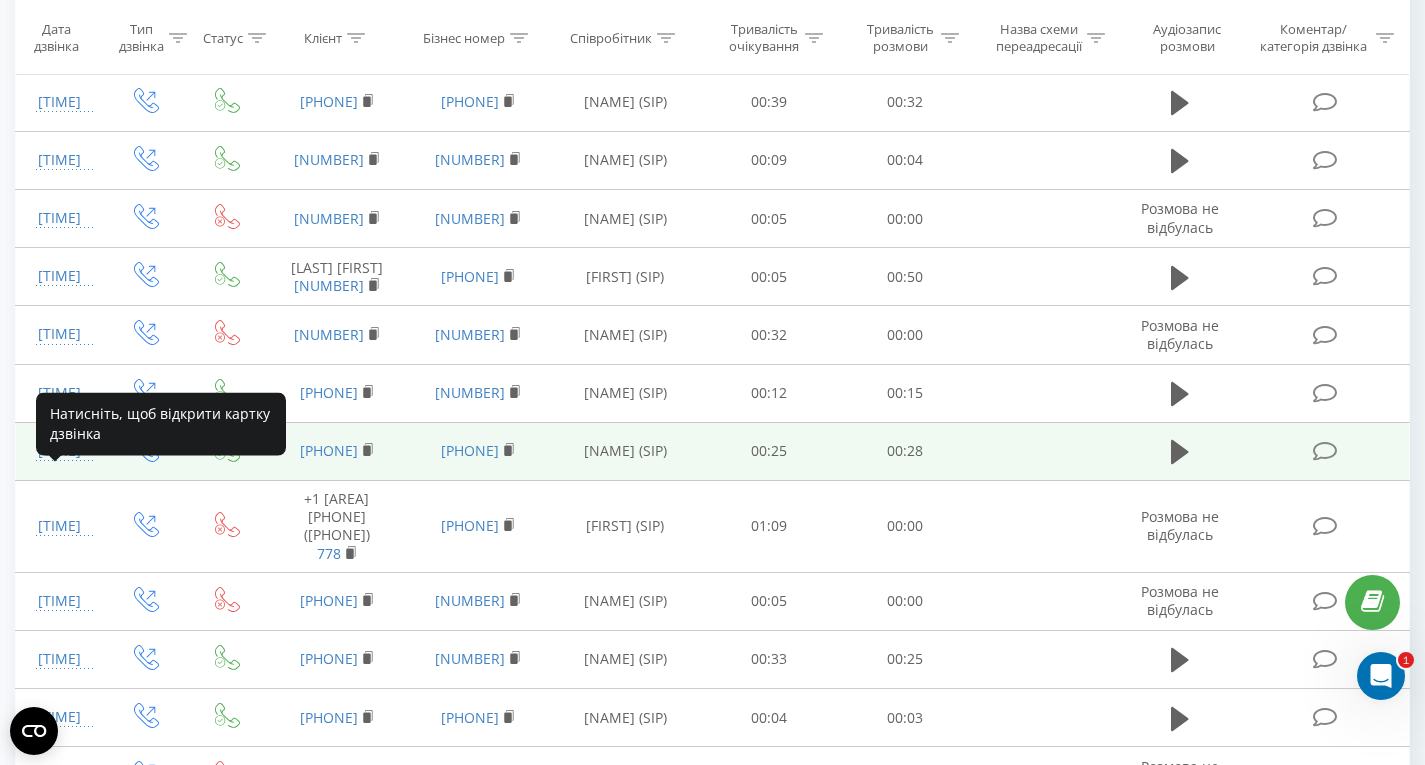 click on "[TIME]" at bounding box center [59, 451] 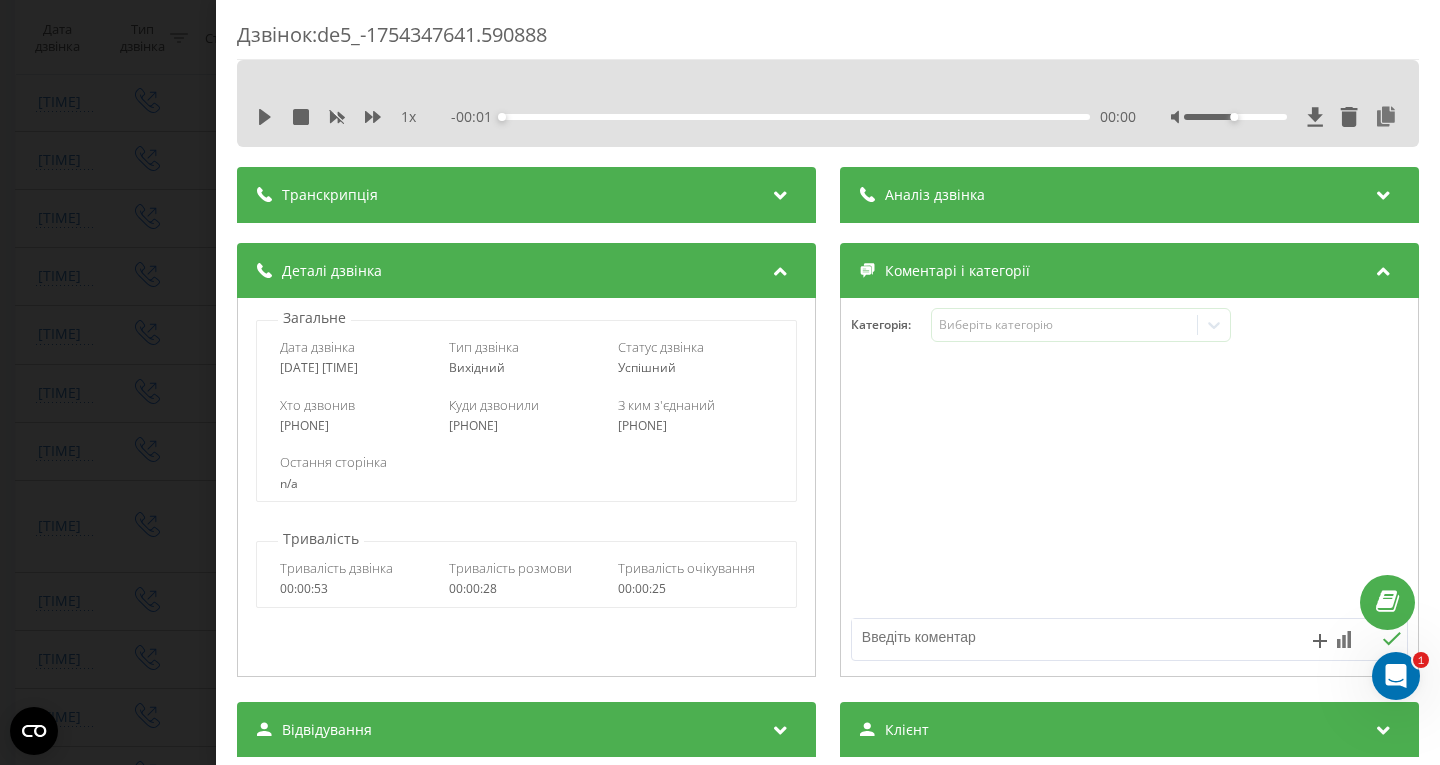 click on "Транскрипція" at bounding box center [330, 195] 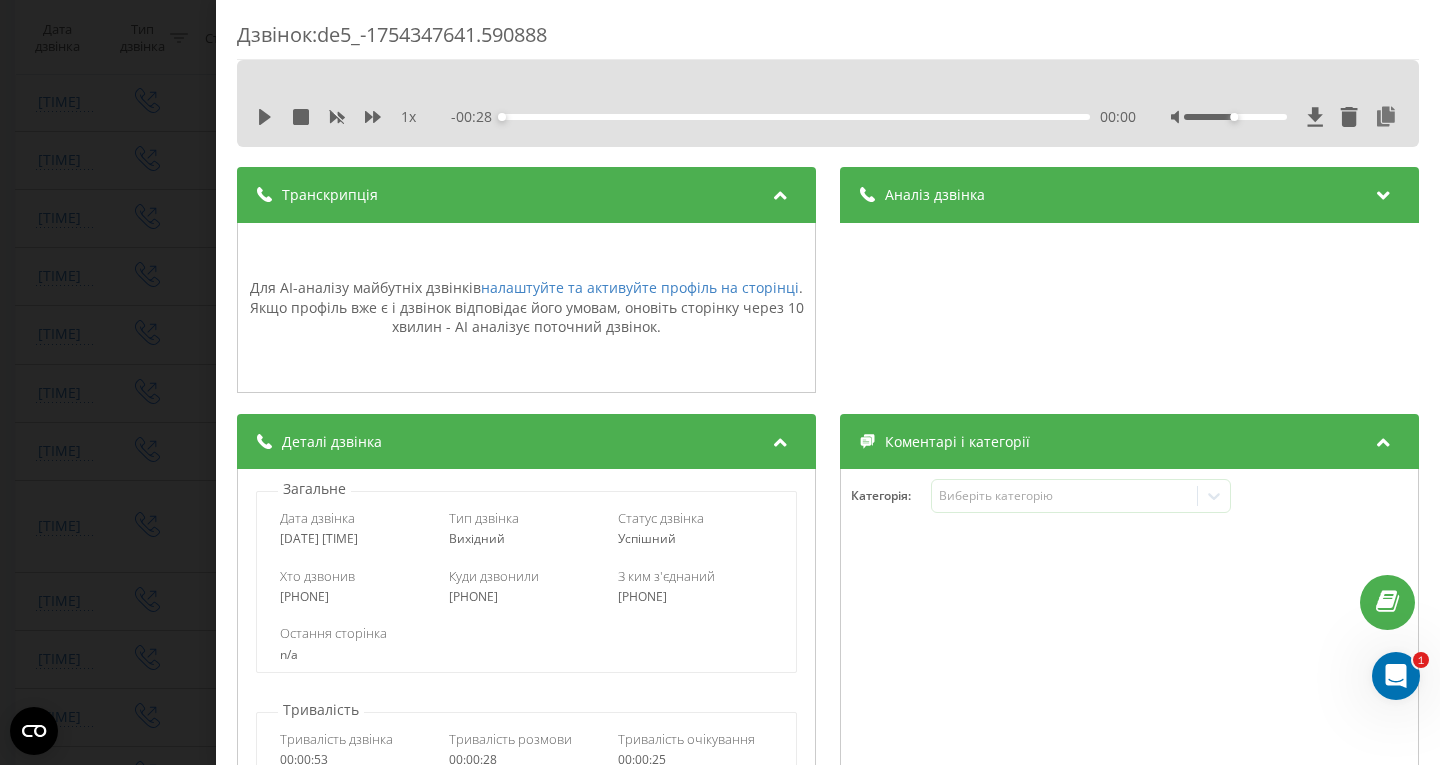 click on "Аналіз дзвінка" at bounding box center (935, 195) 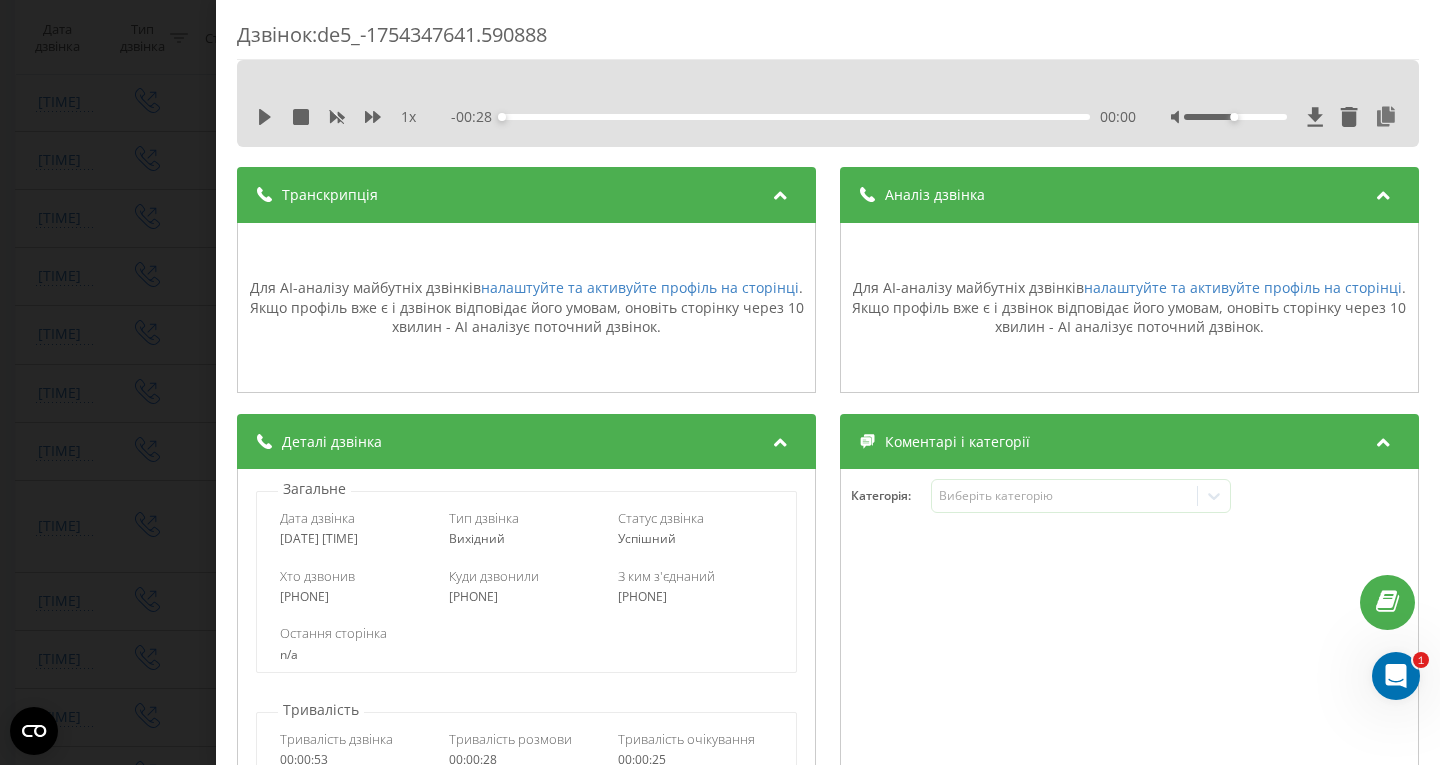 click on "Транскрипція" at bounding box center (526, 195) 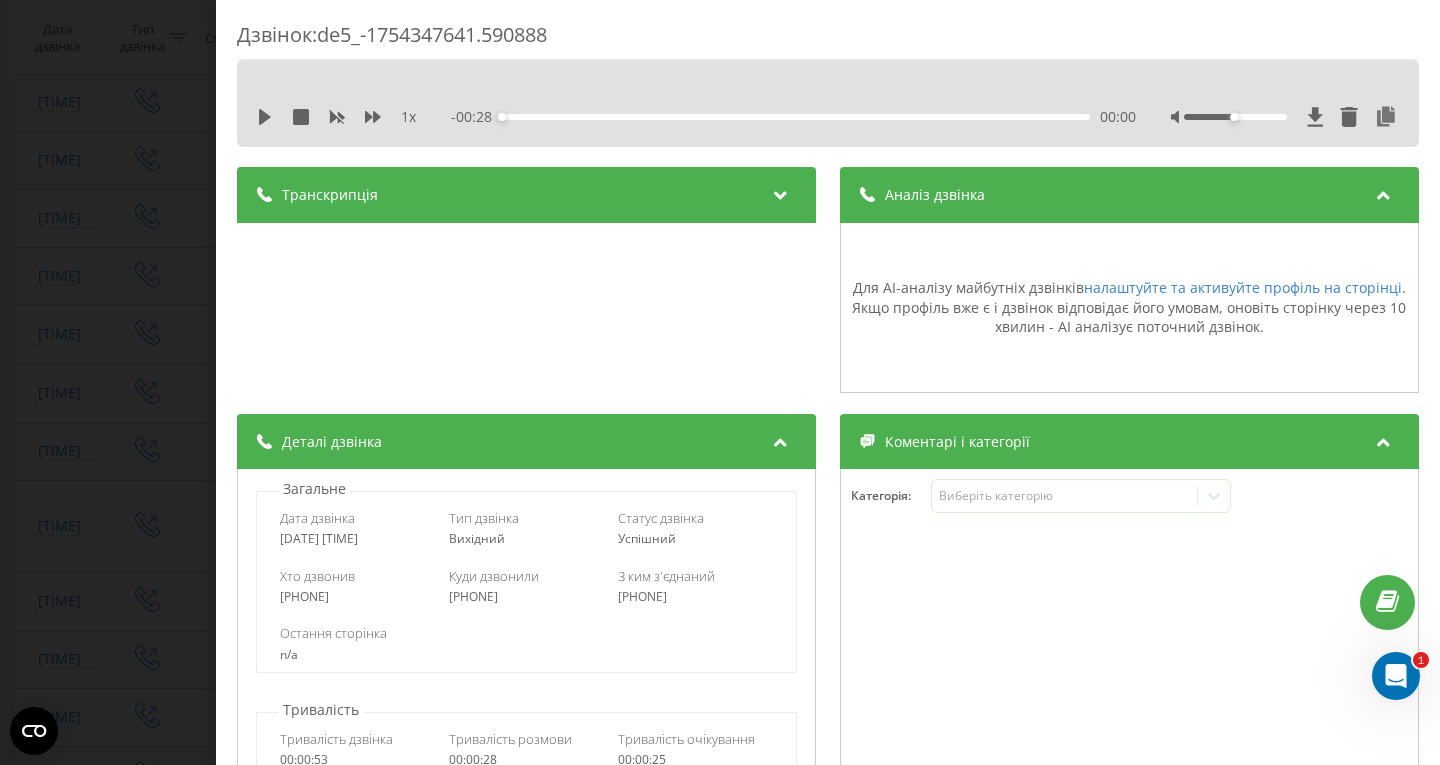 click on "Транскрипція" at bounding box center [526, 195] 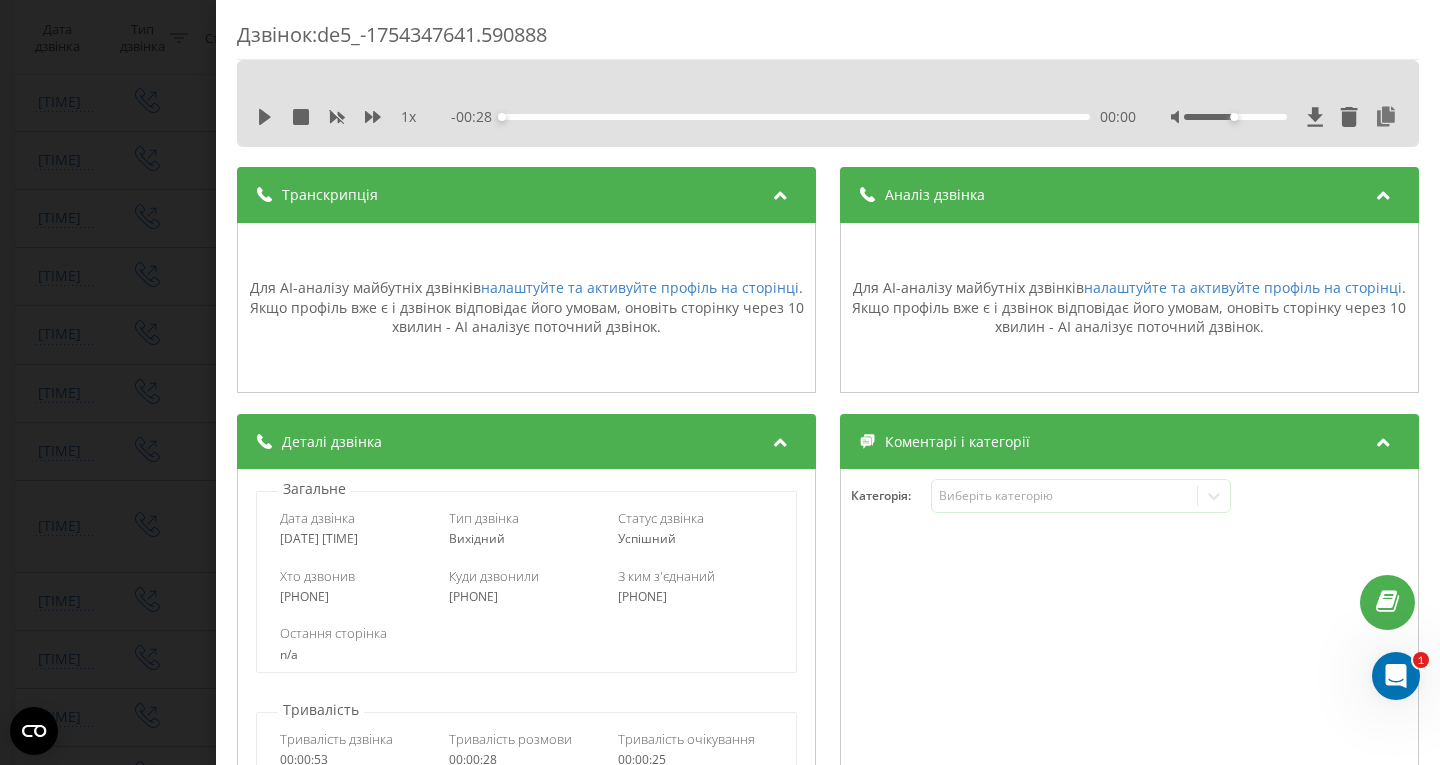 click on "Транскрипція" at bounding box center [526, 195] 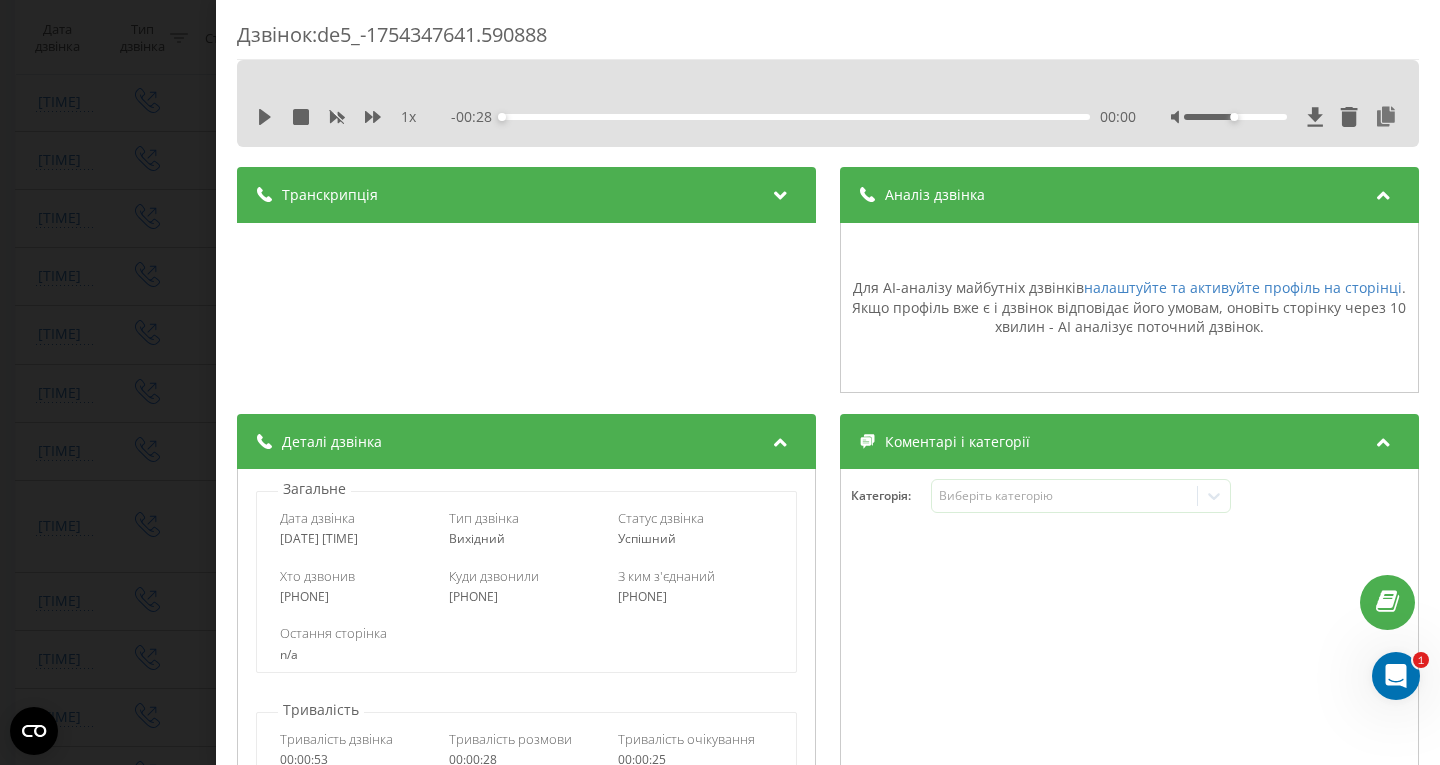 click on "Дзвінок : de5_-1754347641.590888 1 x - 00:28 00:00 00:00 Транскрипція Для AI-аналізу майбутніх дзвінків налаштуйте та активуйте профіль на сторінці . Якщо профіль вже є і дзвінок відповідає його умовам, оновіть сторінку через 10 хвилин - AI аналізує поточний дзвінок. Аналіз дзвінка Для AI-аналізу майбутніх дзвінків налаштуйте та активуйте профіль на сторінці . Якщо профіль вже є і дзвінок відповідає його умовам, оновіть сторінку через 10 хвилин - AI аналізує поточний дзвінок. Деталі дзвінка Загальне Дата дзвінка [DATE] [TIME] Тип дзвінка Вихідний Статус дзвінка Успішний [NUMBER]" at bounding box center (720, 382) 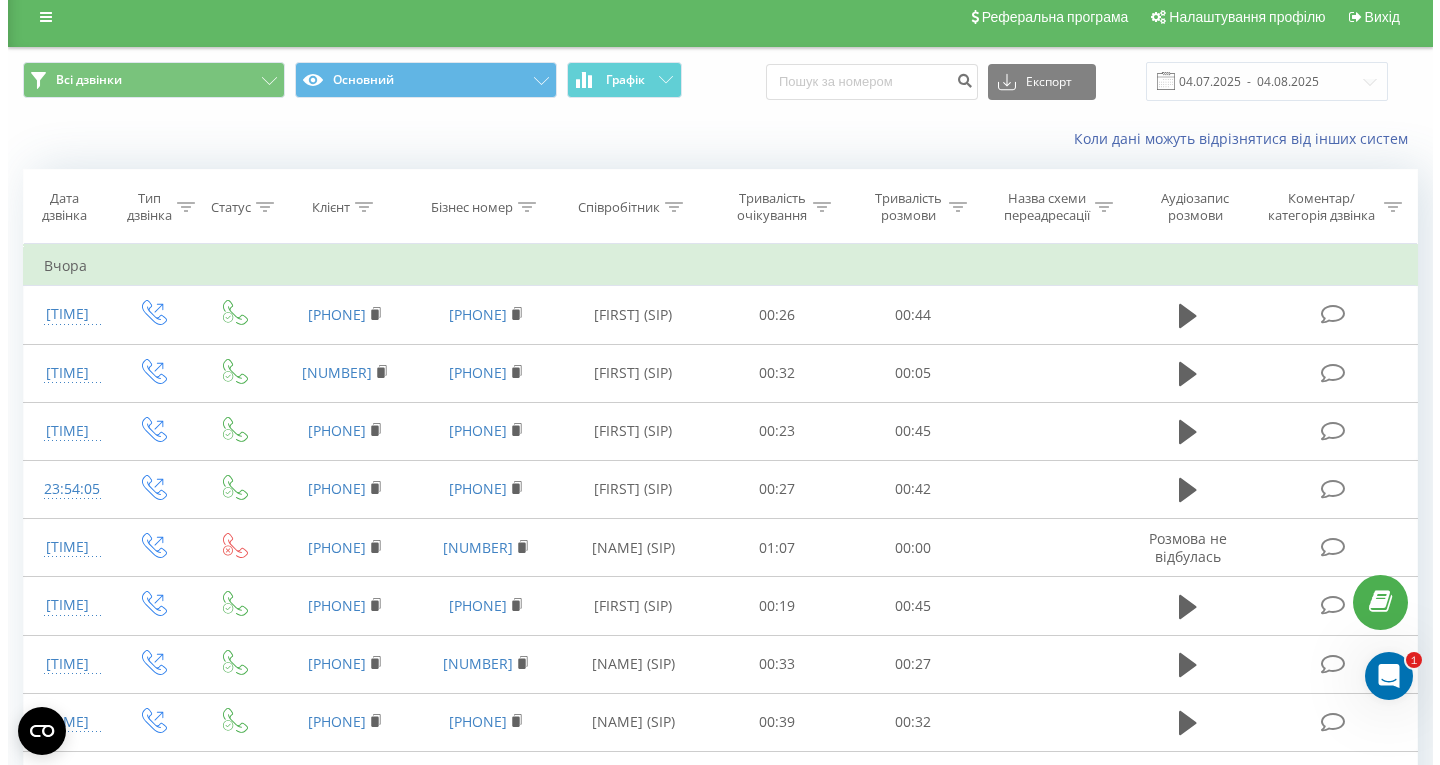 scroll, scrollTop: 0, scrollLeft: 0, axis: both 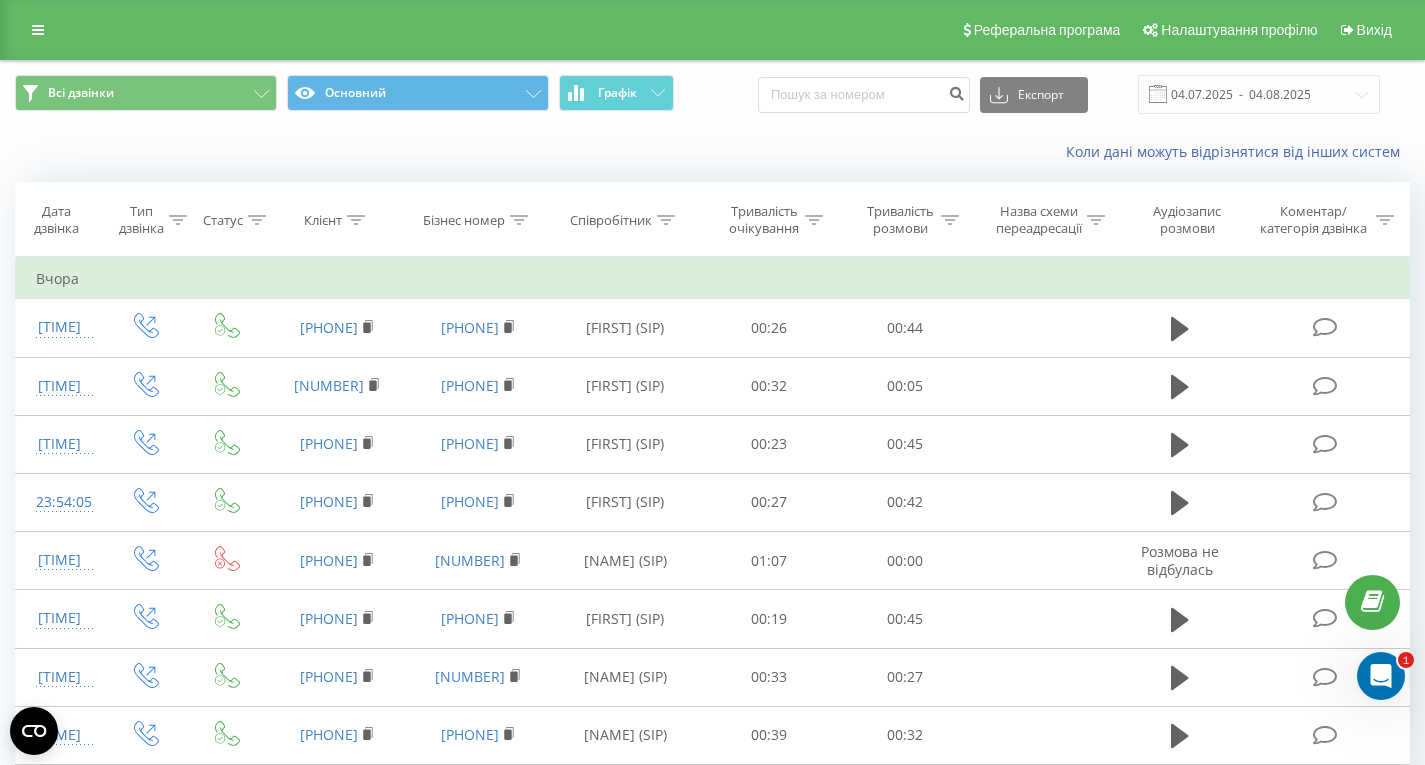 click at bounding box center [356, 220] 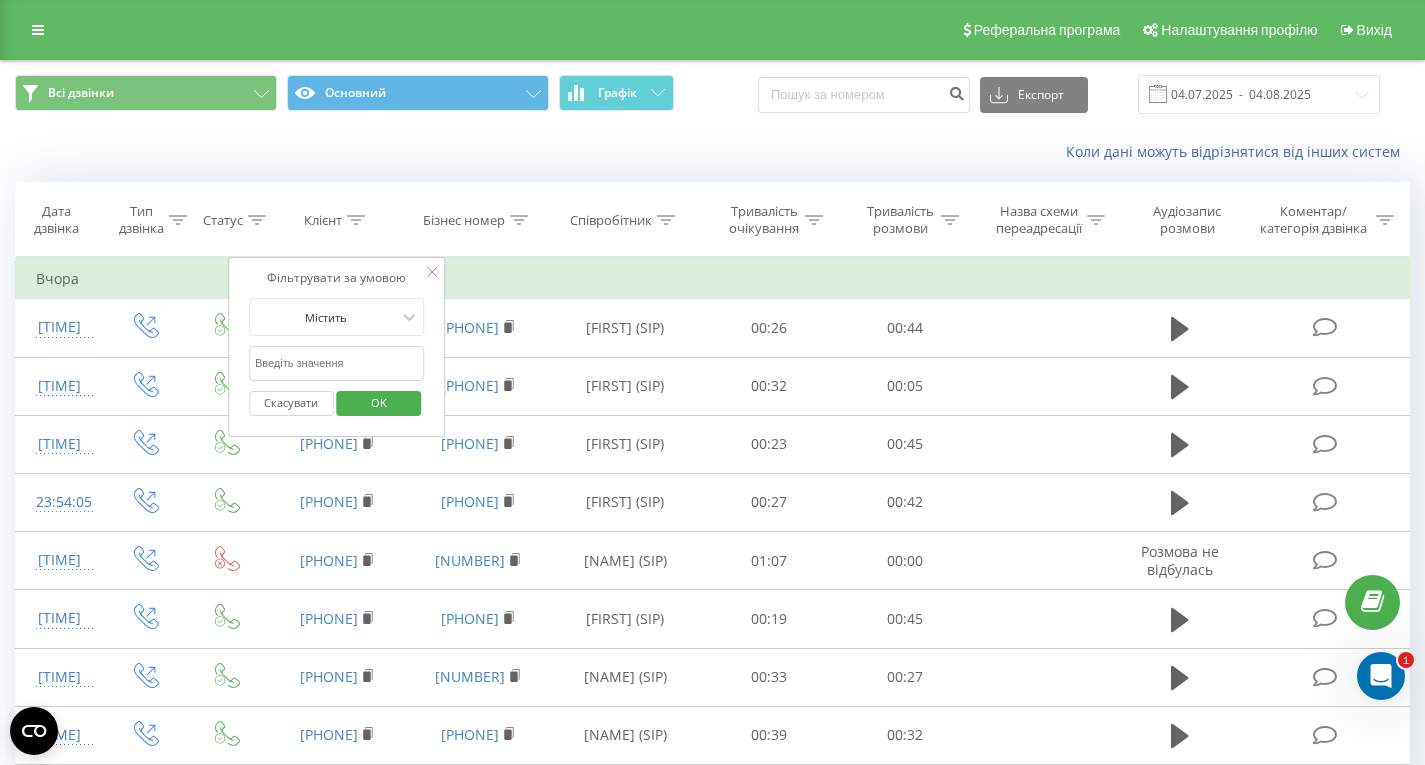 click at bounding box center (337, 363) 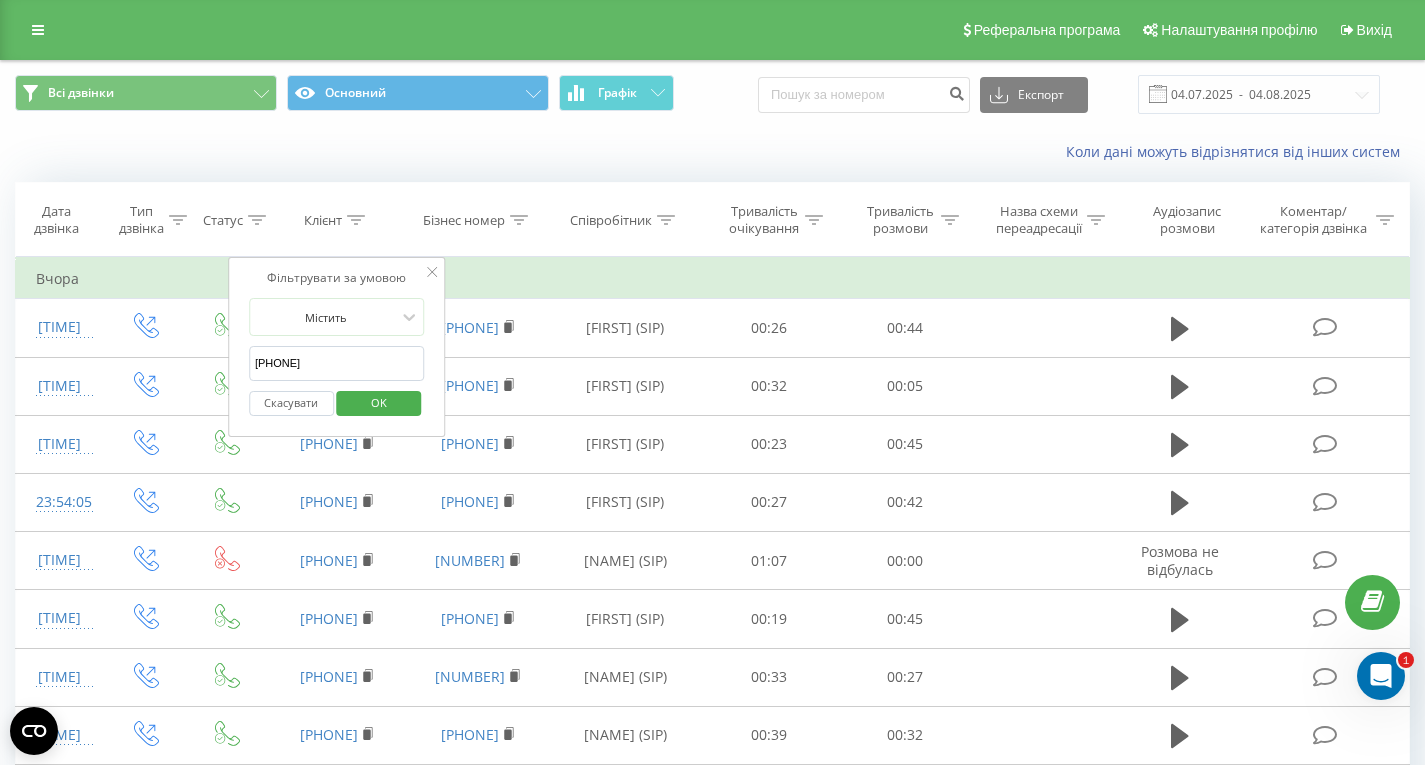click on "OK" at bounding box center [379, 403] 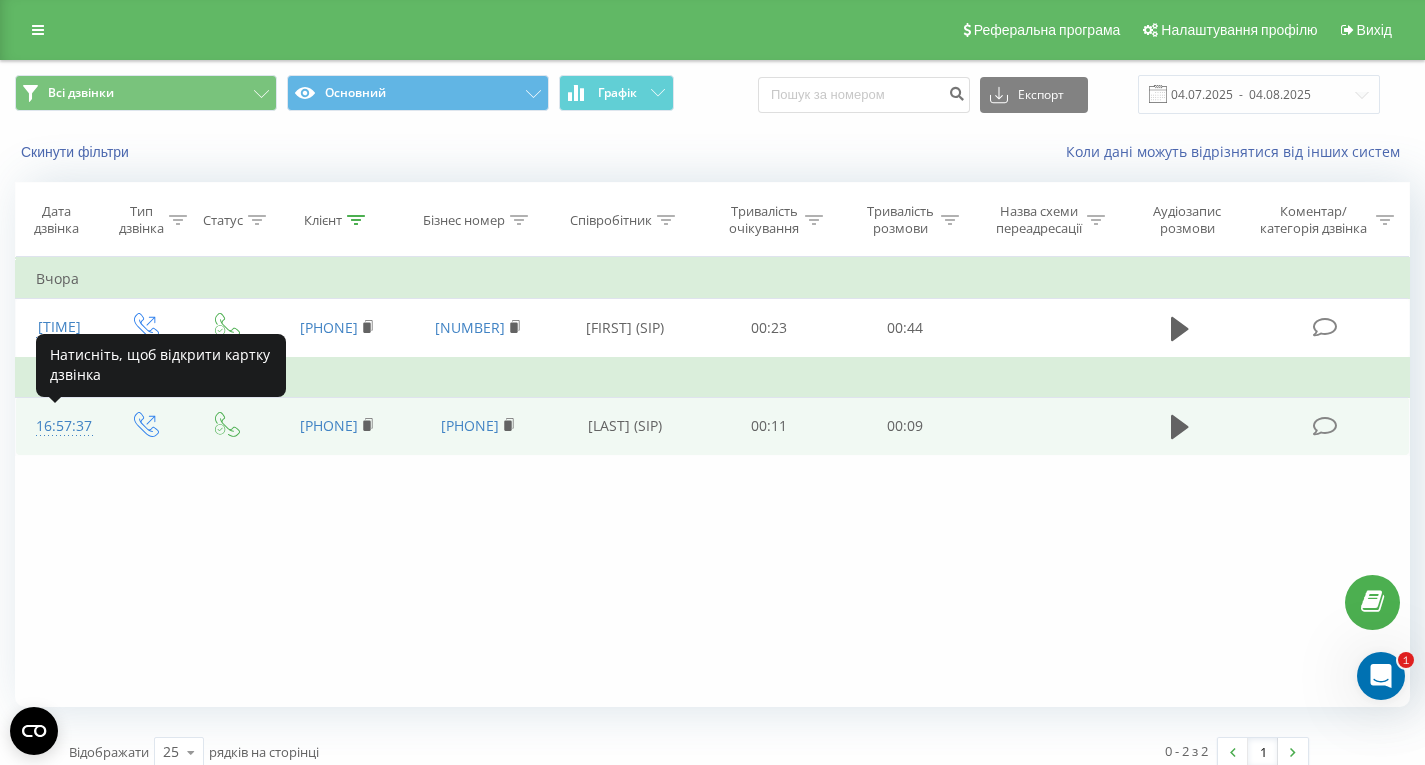click on "16:57:37" at bounding box center [59, 426] 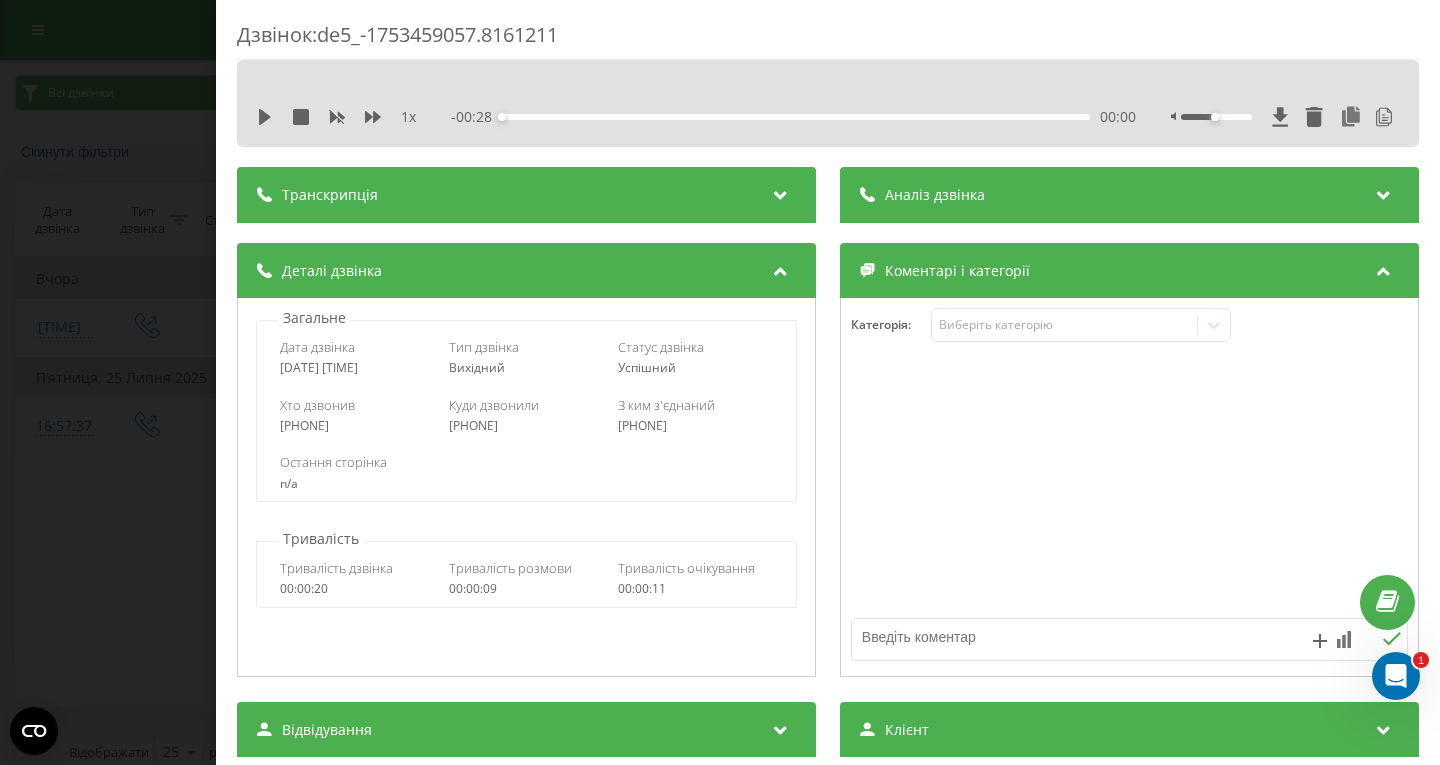 click on "Транскрипція" at bounding box center [526, 195] 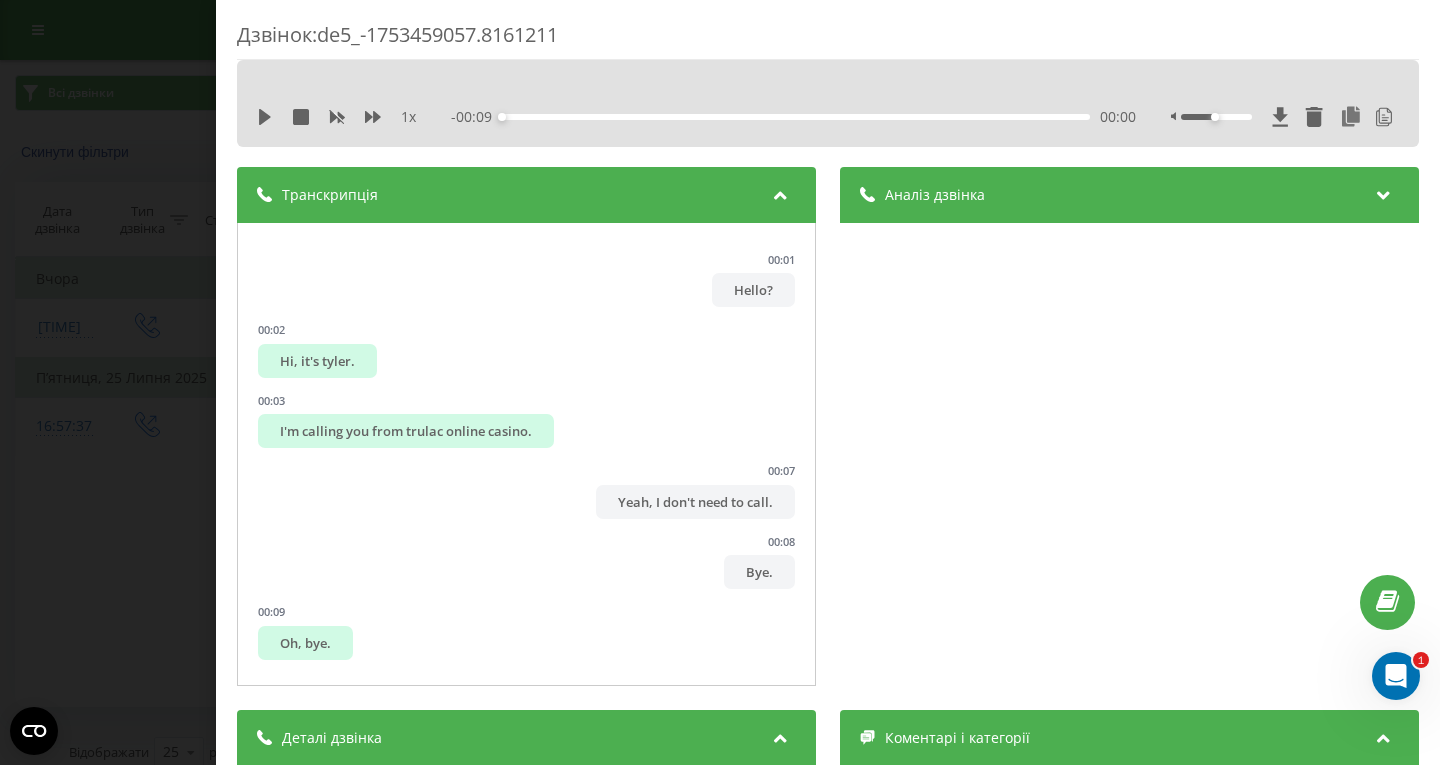 click on "Дзвінок : de5_-1753459057.8161211 1 x - 00:09 00:00 00:00 Транскрипція 00:01 Hello? 00:02 Hi, it's tyler. 00:03 I'm calling you from trulac online casino. 00:07 Yeah, I don't need to call. 00:08 Bye. 00:09 Oh, bye. Аналіз дзвінка Назва профілю softsich.com / DE Підсумок дзвінка The call was extremely short and unsuccessful. The representative from Trulac online casino barely had a chance to introduce himself before the client expressed disinterest and ended the call. There was no opportunity for meaningful dialogue or customer engagement. Оцінка діалогу Відкриття 2 Презентація 1 Оцінка 1.25 Анамнез 1 Закриття 1 Деталі Аналіз настрою Настрій клієнта Uninterested Настрій менеджера Neutral Деталі Що було добре Деталі дзвінка Загальне Дата дзвінка 2025-07-25 16:57:37 Тип дзвінка n/a : n/a" at bounding box center (720, 382) 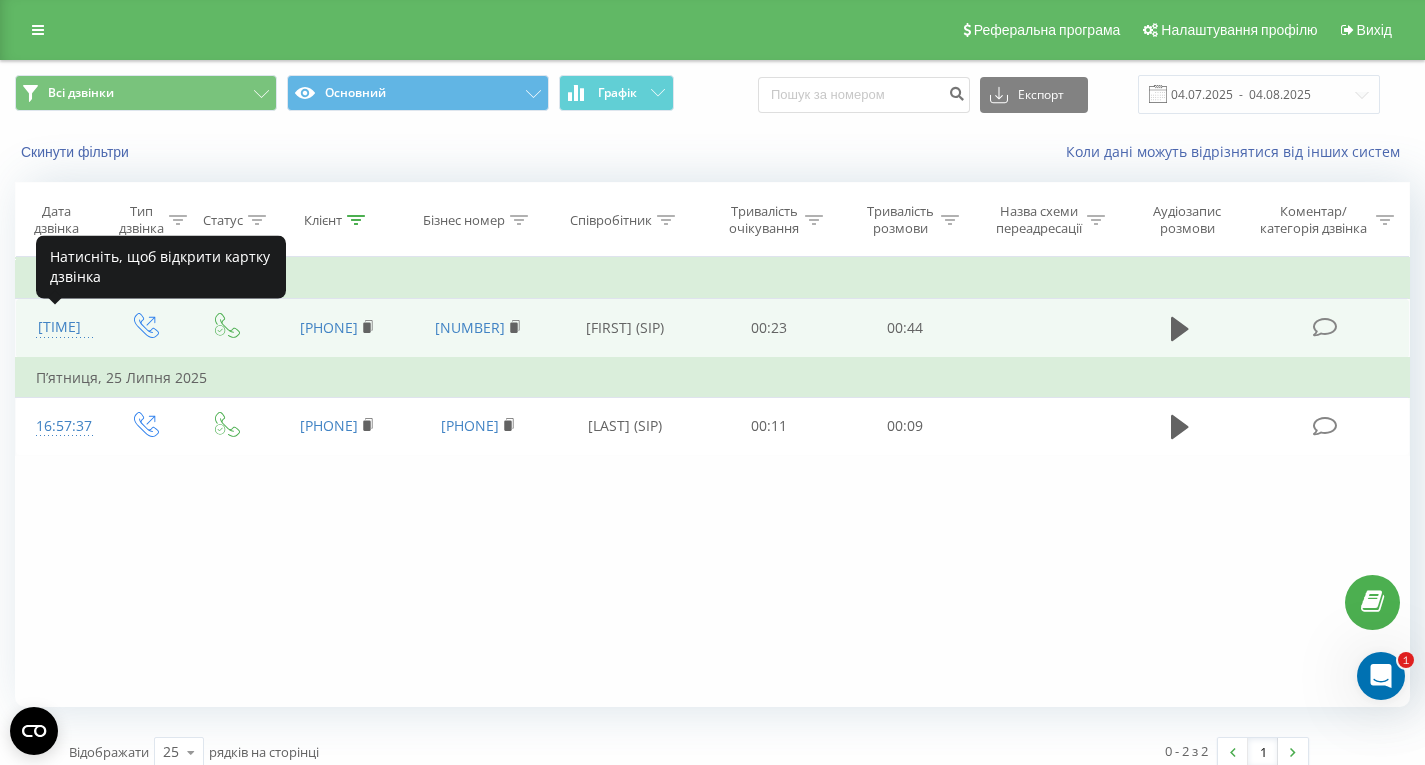click on "[TIME]" at bounding box center (59, 327) 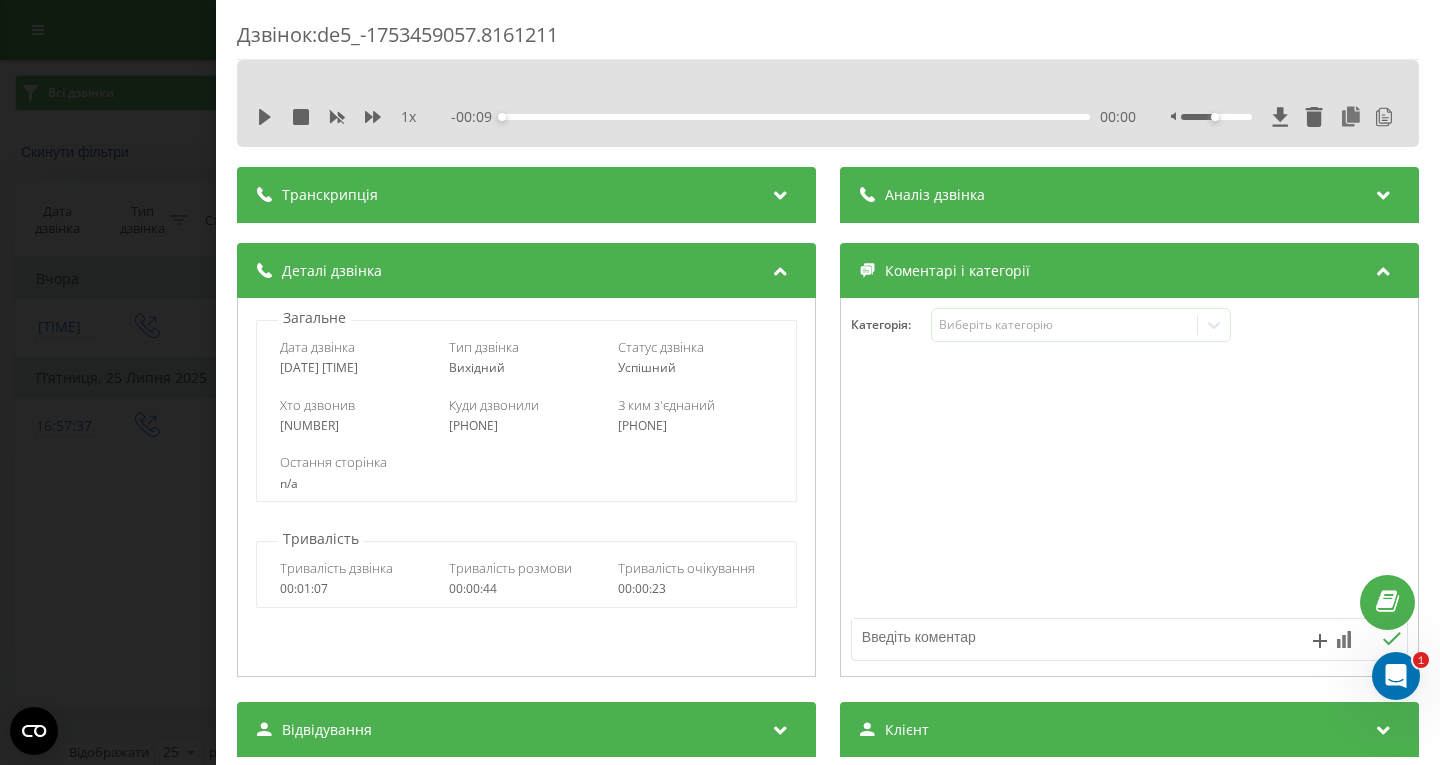 click on "Транскрипція" at bounding box center [526, 195] 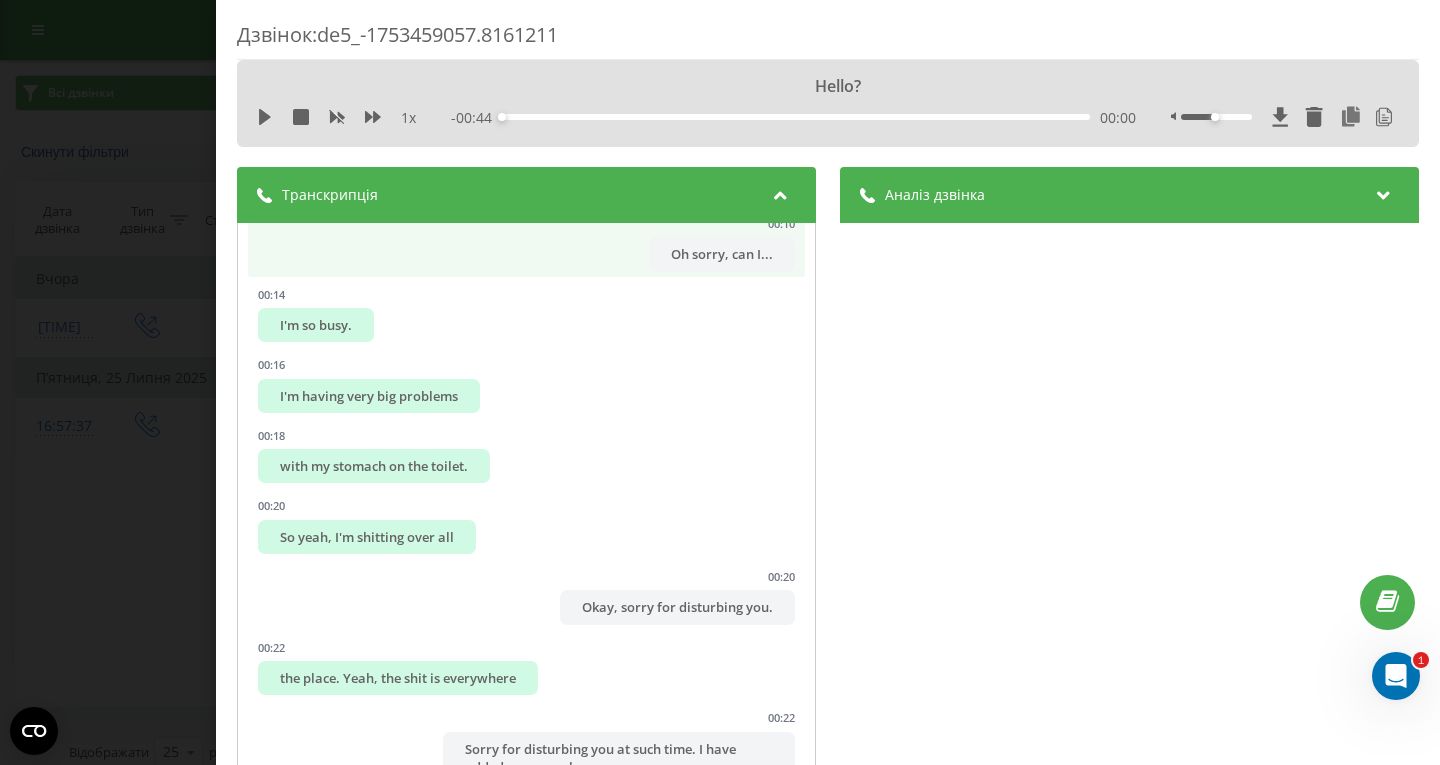 scroll, scrollTop: 286, scrollLeft: 0, axis: vertical 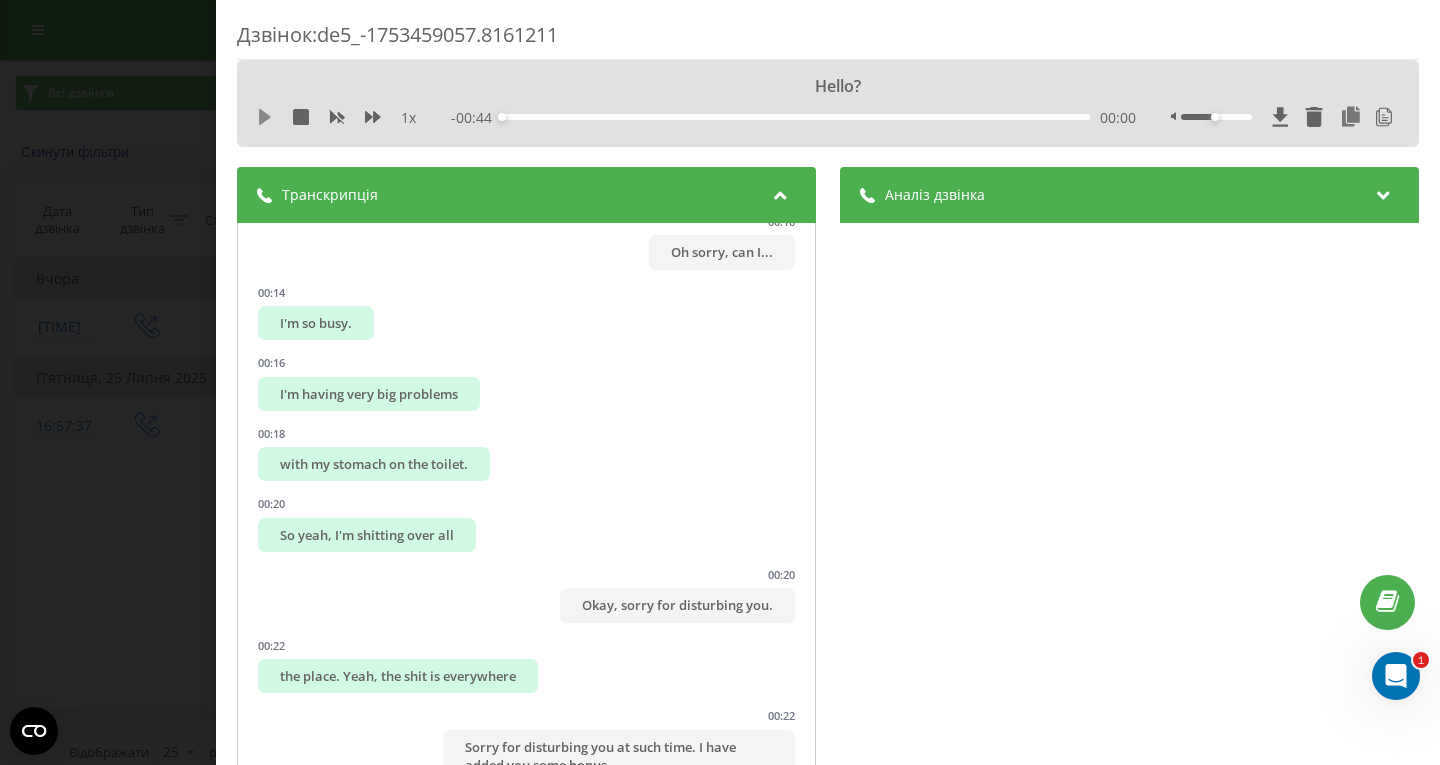 click 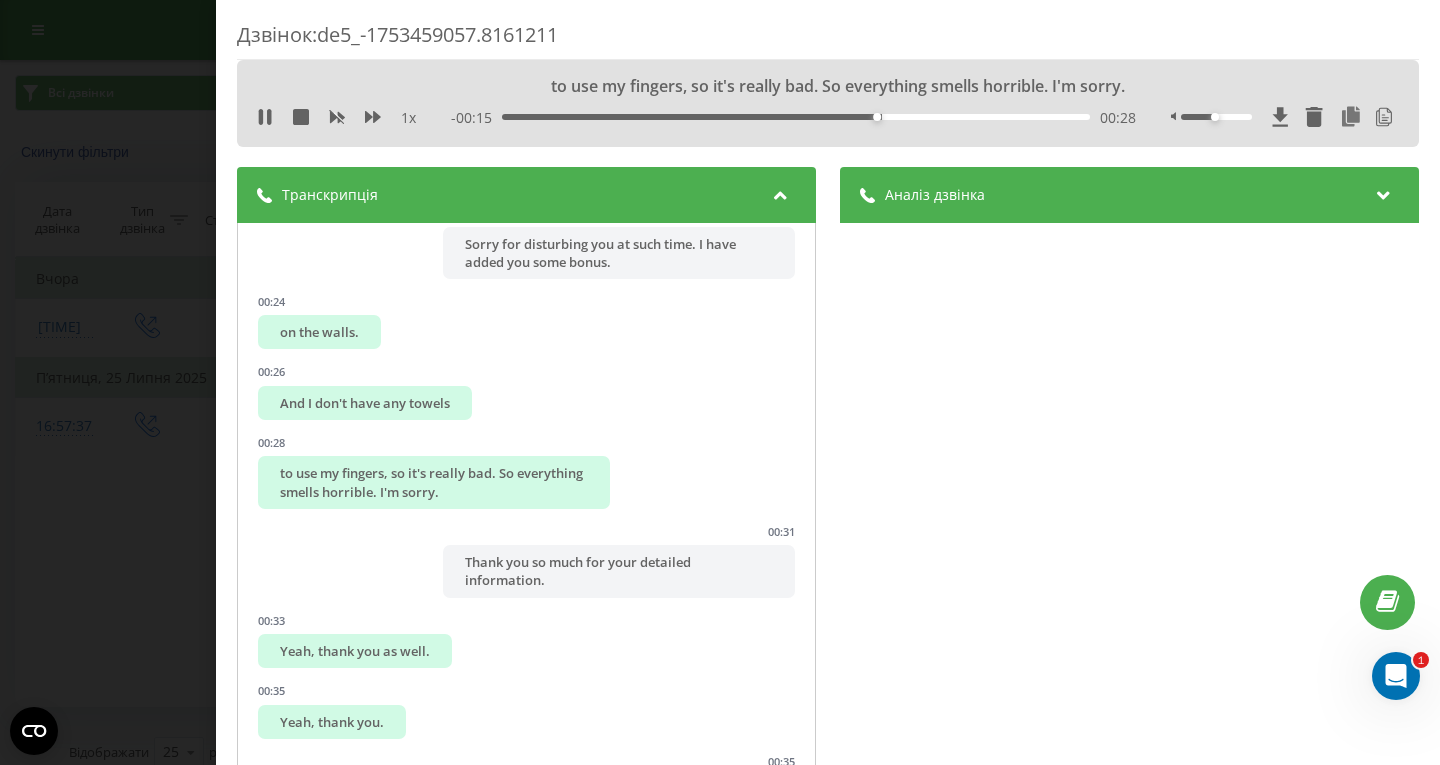scroll, scrollTop: 939, scrollLeft: 0, axis: vertical 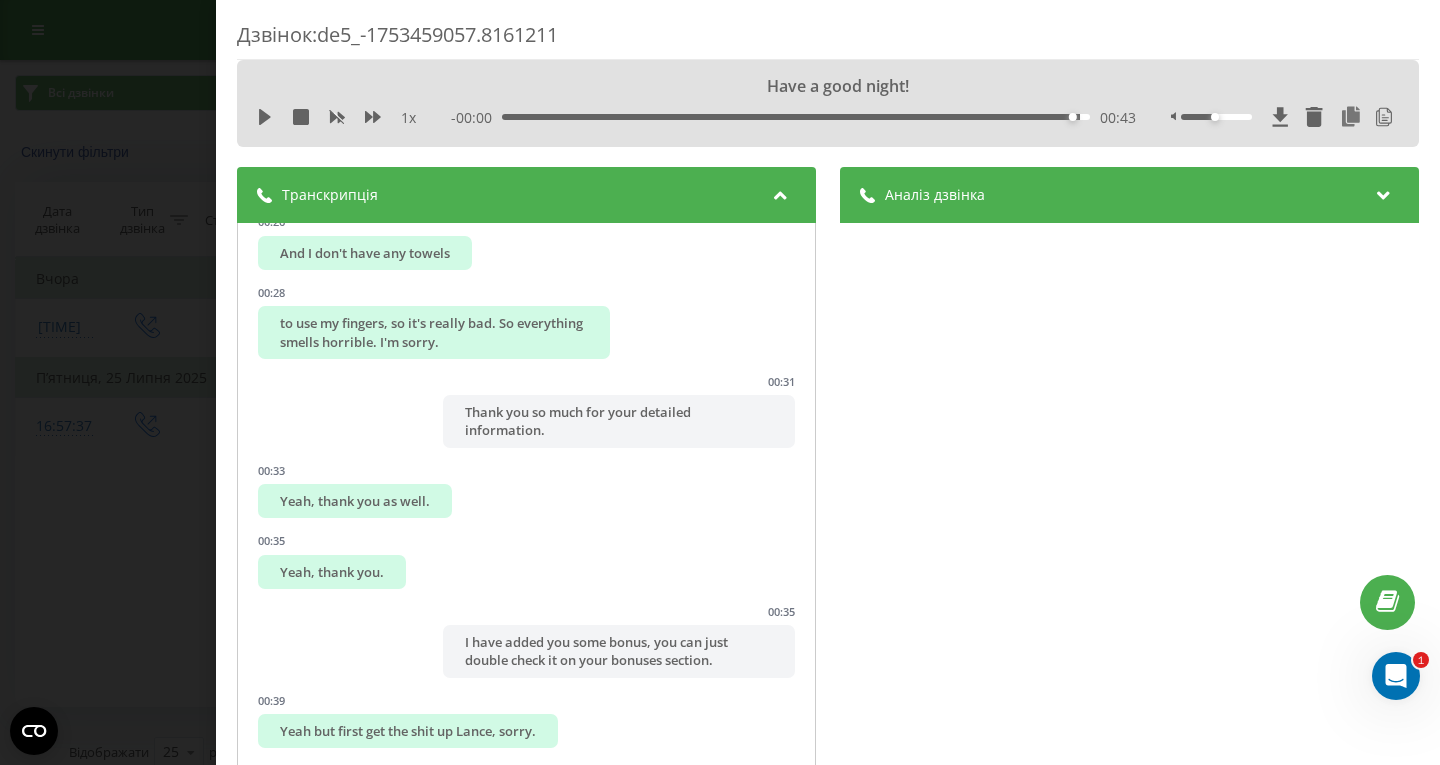 click 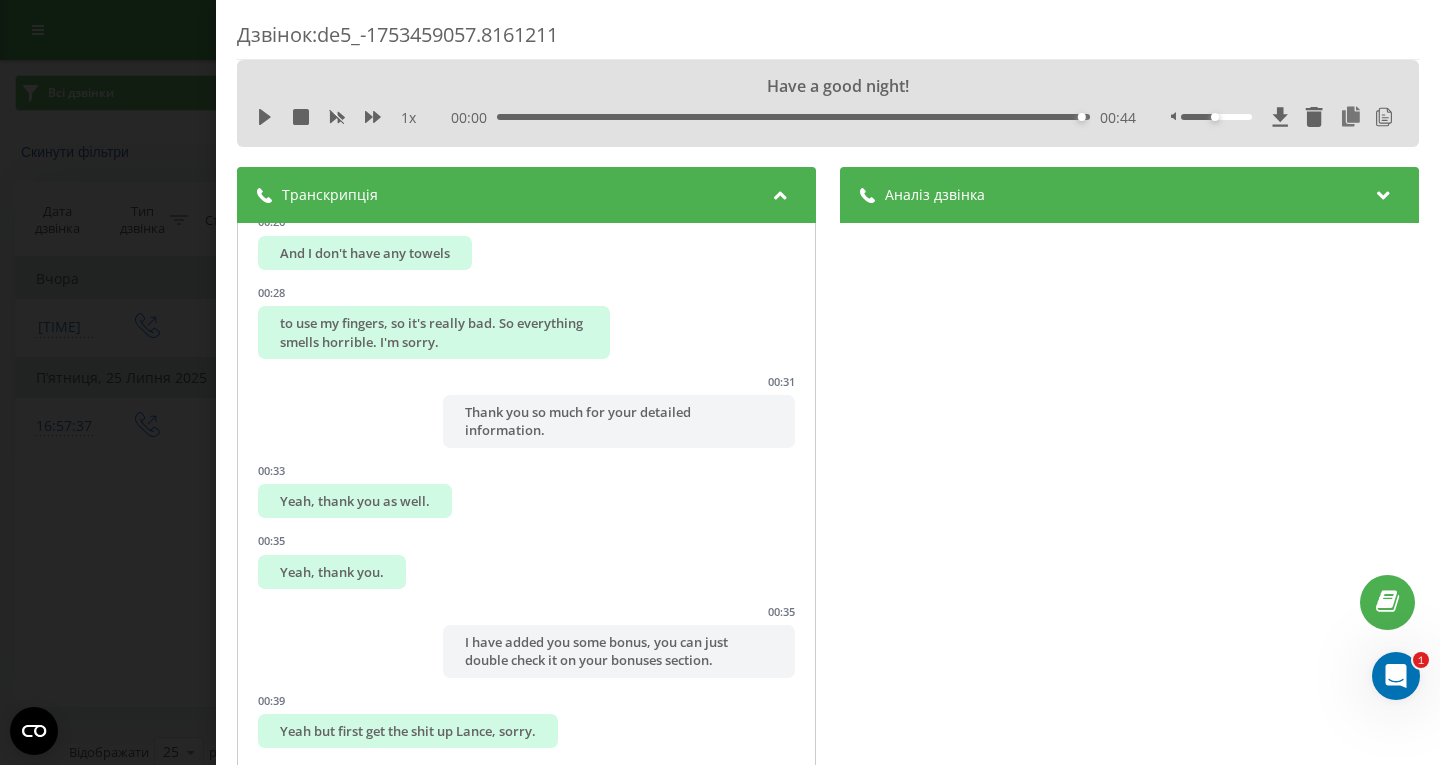 click on "Дзвінок : de5_-1753459057.8161211 Have a good night! 1 x 00:00 00:44 00:44 Транскрипція 00:00 Hello? 00:00 Hi, this is Evelyn calling from the True Luck Casino site. How are you doing today? Do you have time to talk? 00:10 No! 00:10 Oh sorry, can I... 00:14 I'm so busy. 00:16 I'm having very big problems 00:18 with my stomach on the toilet. 00:20 So yeah, I'm shitting over all 00:20 Okay, sorry for disturbing you. 00:22 the place. Yeah, the shit is everywhere 00:22 Sorry for disturbing you at such time. I have added you some bonus. 00:24 on the walls. 00:26 And I don't have any towels 00:28 to use my fingers, so it's really bad. So everything smells horrible. I'm sorry. 00:31 Thank you so much for your detailed information. 00:33 Yeah, thank you as well. 00:35 Yeah, thank you. 00:35 I have added you some bonus, you can just double check it on your bonuses section. 00:39 Yeah but first get the shit up Lance, sorry. 00:41 Bye. 00:42 Have a good night! Аналіз дзвінка 3 1 1" at bounding box center (720, 382) 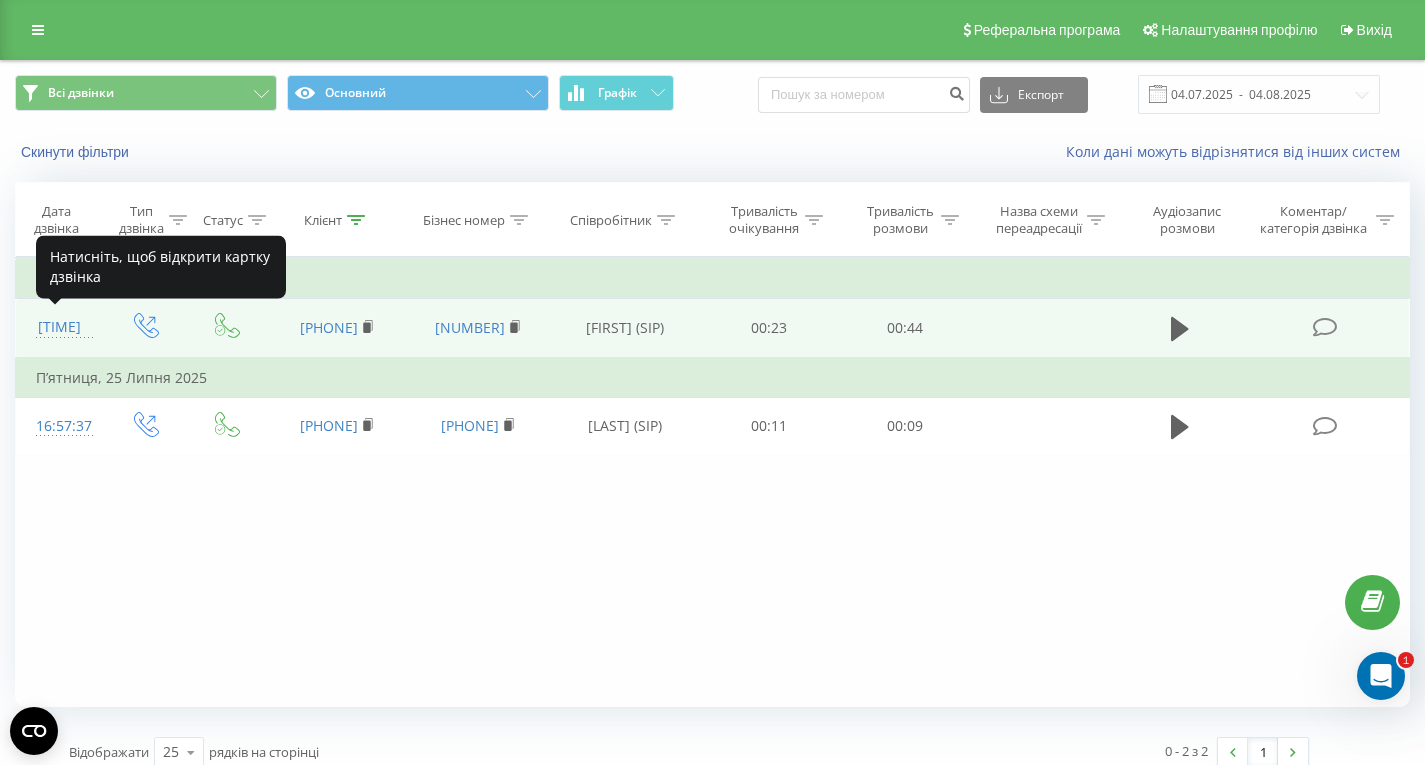 click on "[TIME]" at bounding box center (59, 327) 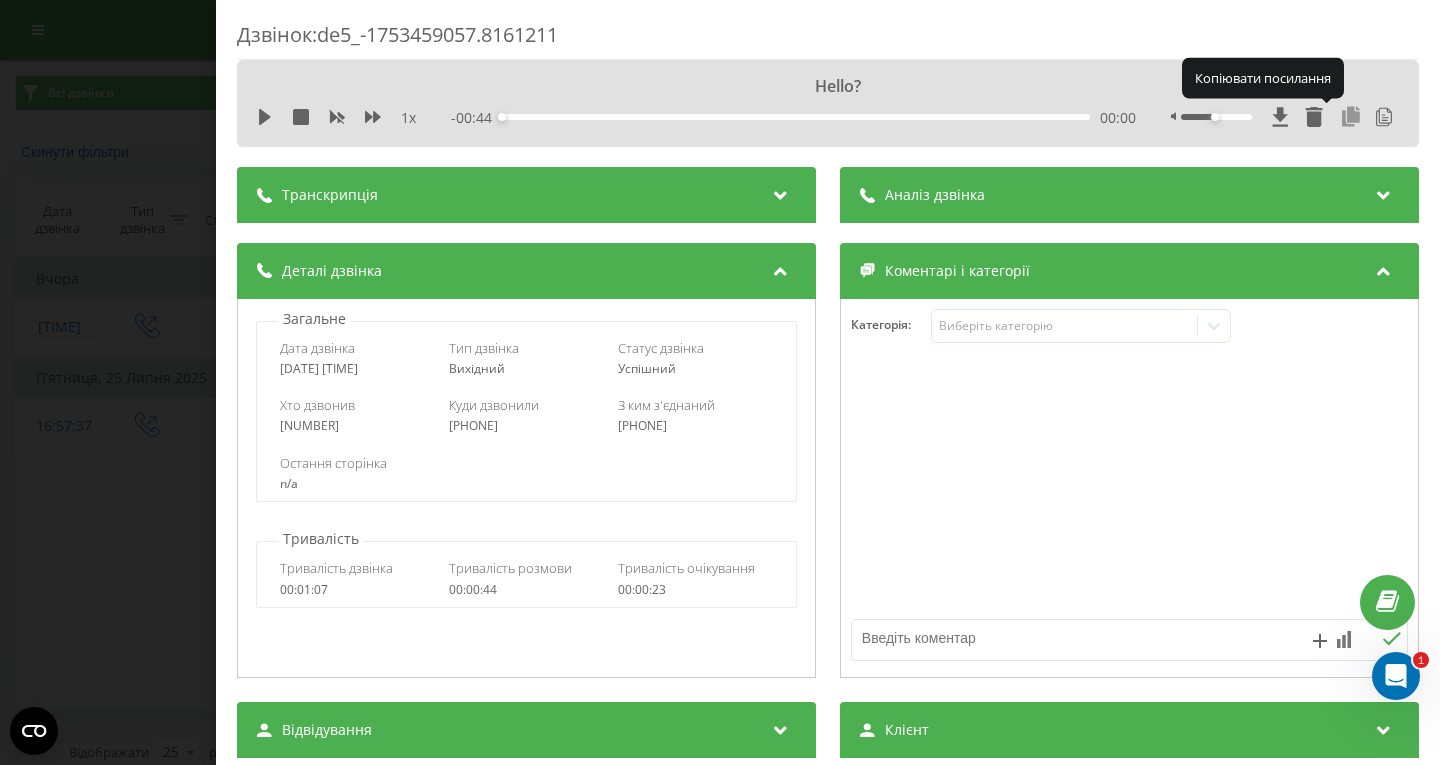click at bounding box center [1351, 117] 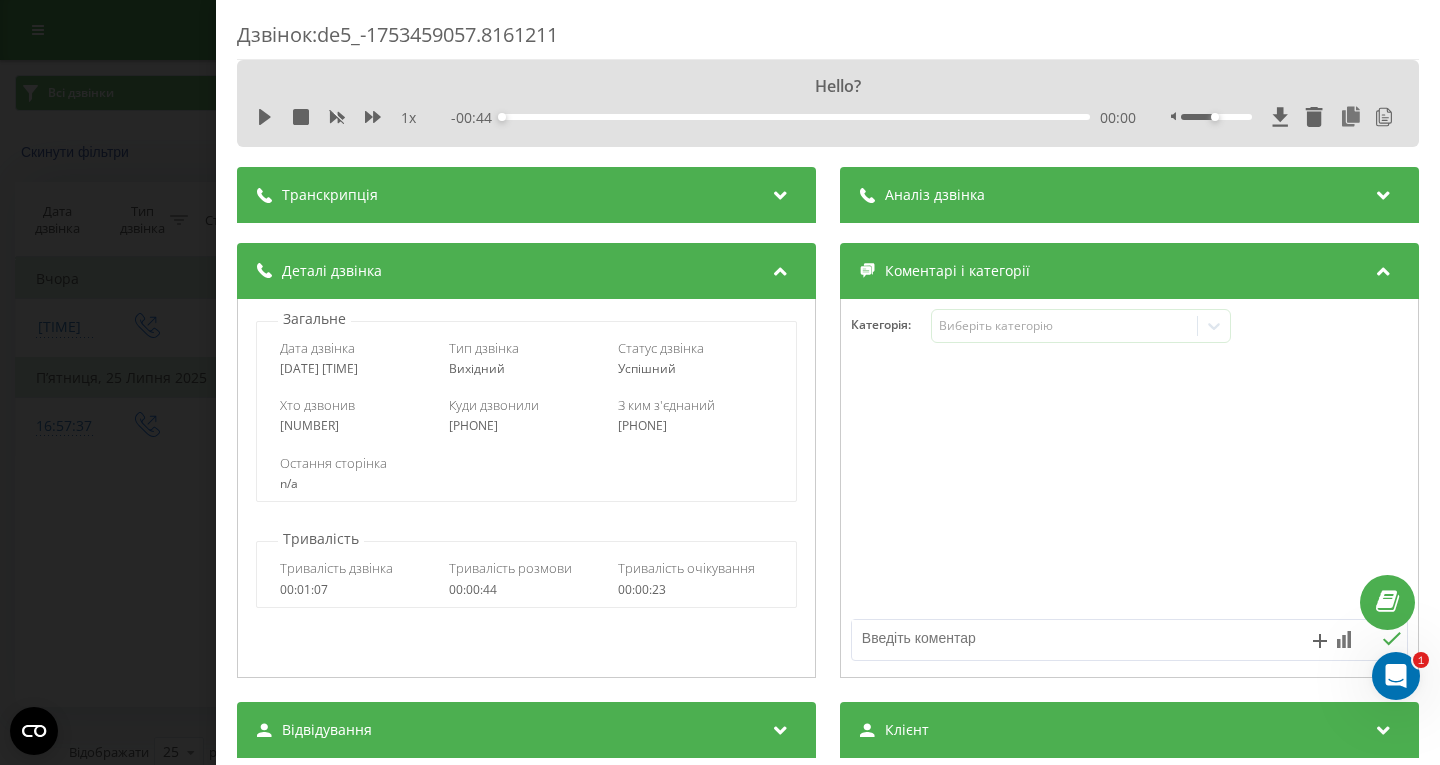 click on "Дзвінок : de5_-1754331702.585662 Hello? 1 x - 00:44 00:00 00:00 Транскрипція 00:00 Hello? 00:00 Hi, this is Evelyn calling from the True Luck Casino site. How are you doing today? Do you have time to talk? 00:10 No! 00:10 Oh sorry, can I... 00:14 I'm so busy. 00:16 I'm having very big problems 00:18 with my stomach on the toilet. 00:20 So yeah, I'm shitting over all 00:20 Okay, sorry for disturbing you. 00:22 the place. Yeah, the shit is everywhere 00:22 Sorry for disturbing you at such time. I have added you some bonus. 00:24 on the walls. 00:26 And I don't have any towels 00:28 to use my fingers, so it's really bad. So everything smells horrible. I'm sorry. 00:31 Thank you so much for your detailed information. 00:33 Yeah, thank you as well. 00:35 Yeah, thank you. 00:35 I have added you some bonus, you can just double check it on your bonuses section. 00:39 Yeah but first get the shit up Lance, sorry. 00:41 Bye. 00:42 Have a good night! Аналіз дзвінка 3 1 Оцінка" at bounding box center (720, 382) 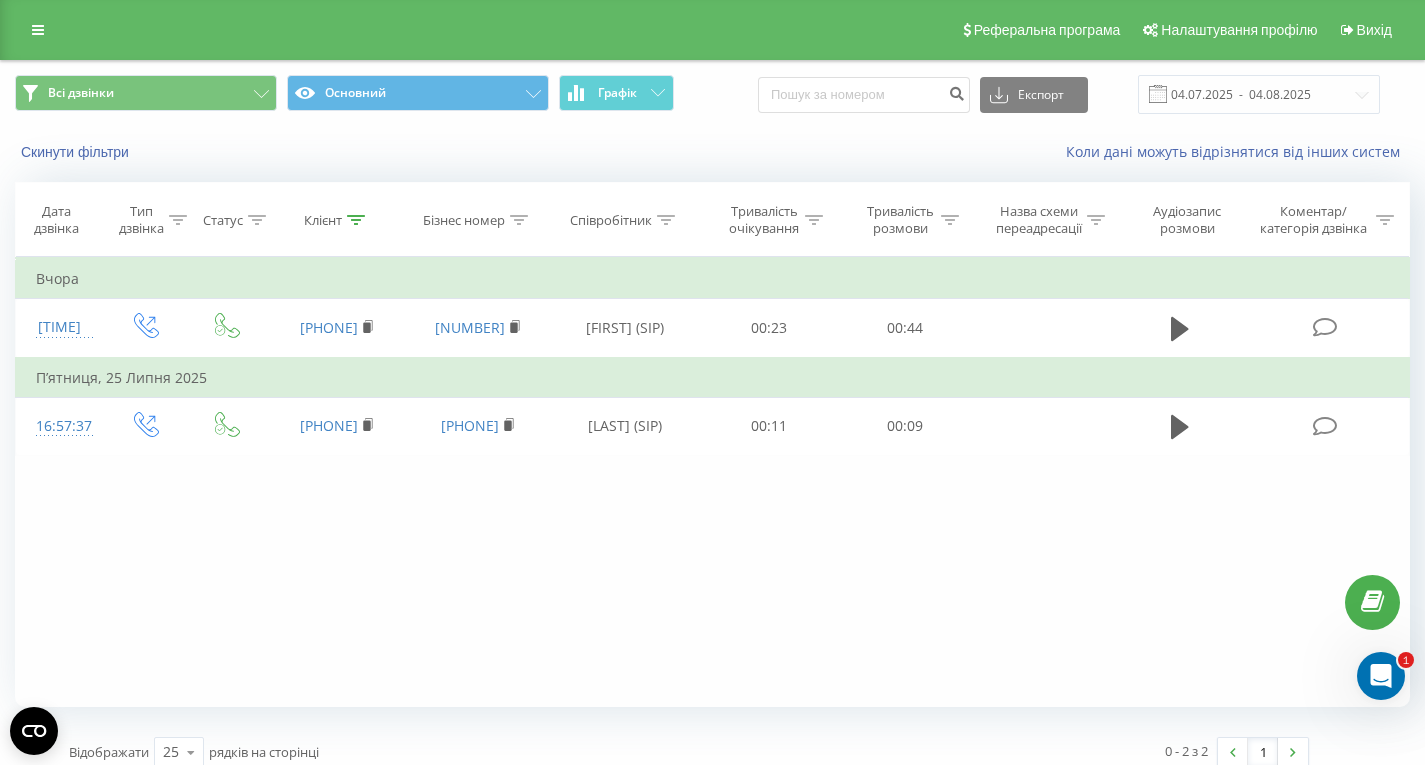 click 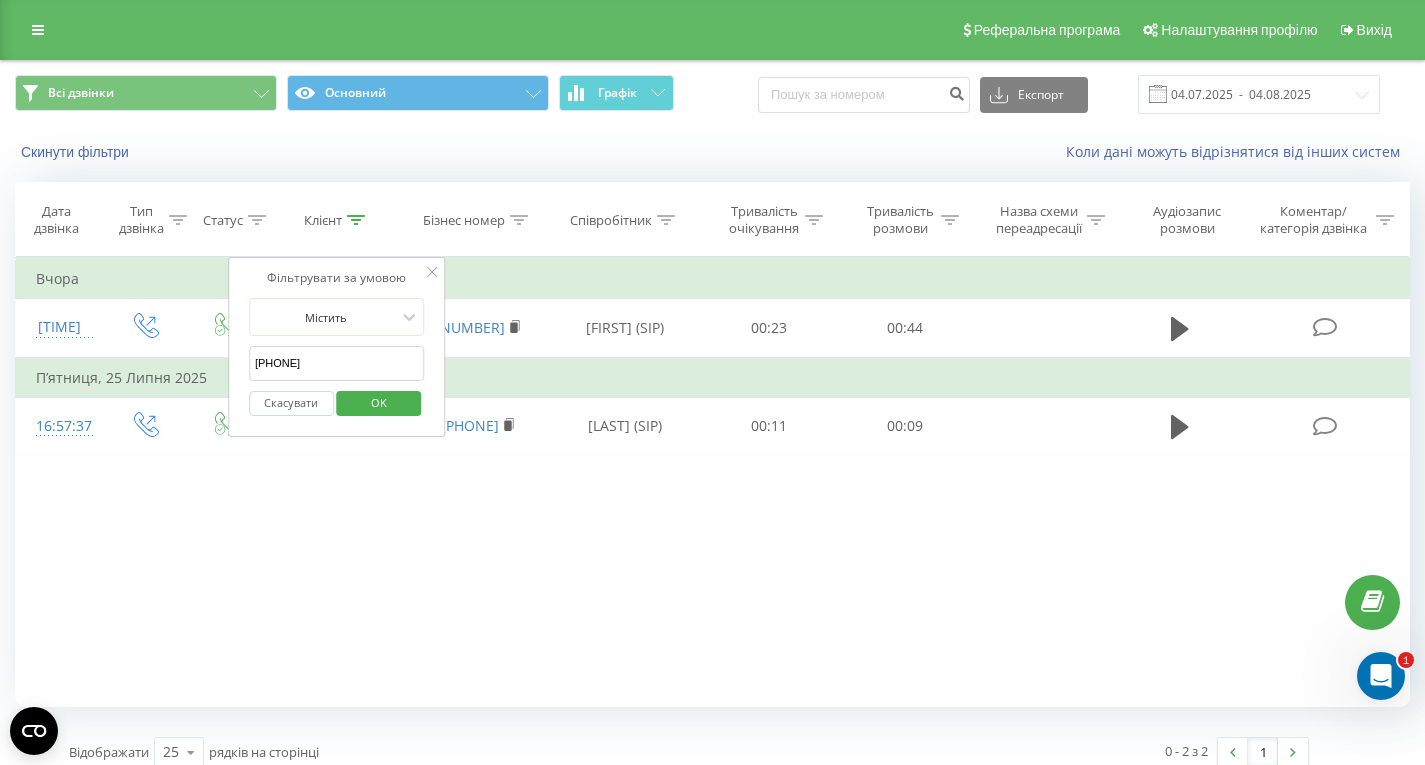 click on "[PHONE]" at bounding box center (337, 363) 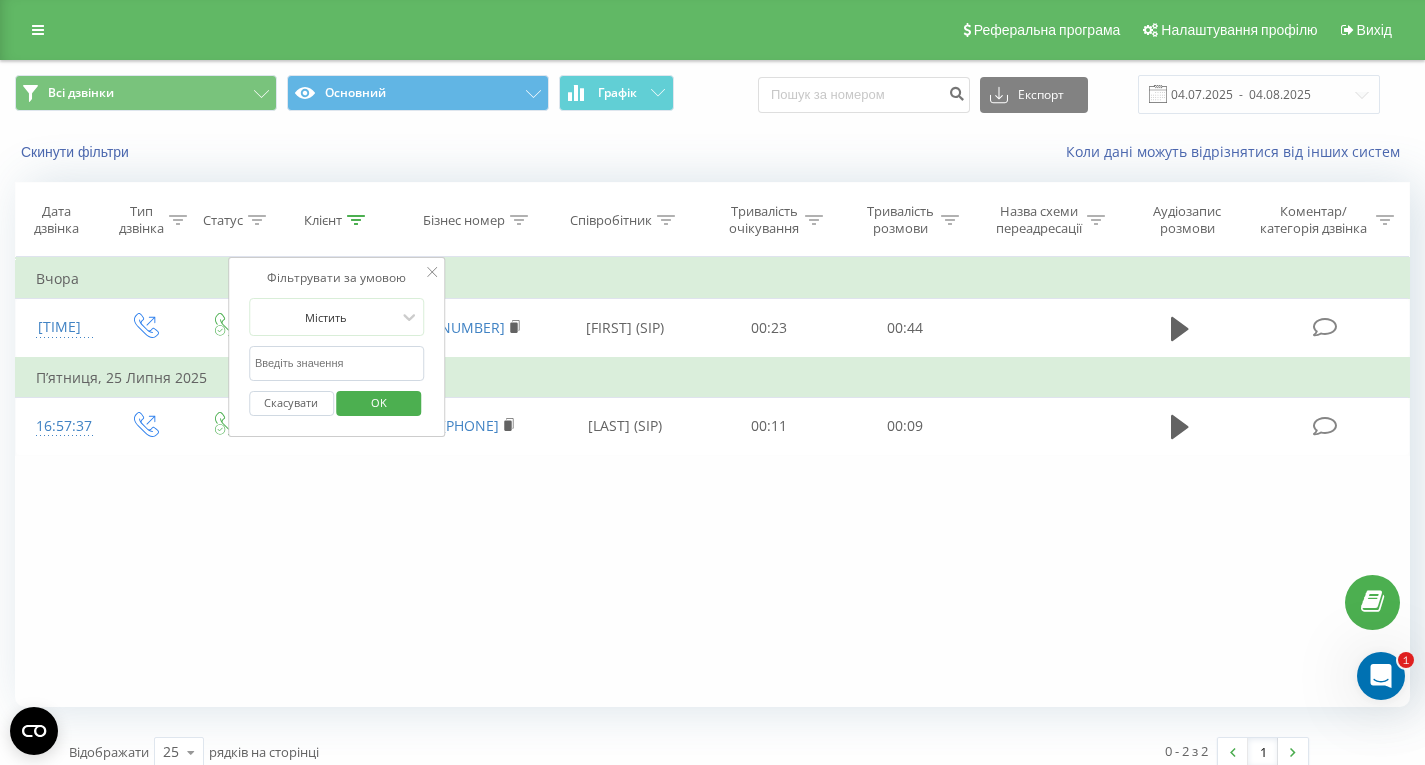 paste on "[PHONE]" 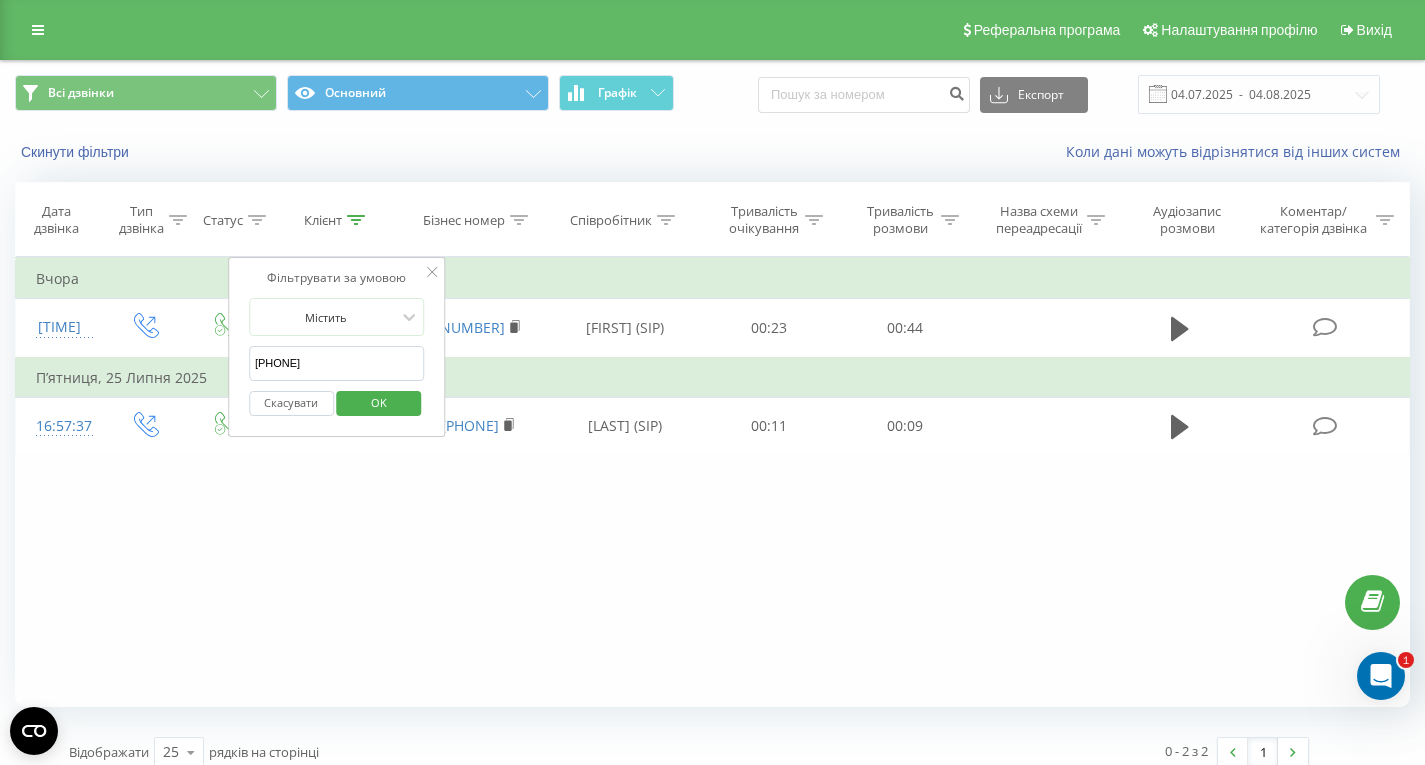 click on "OK" at bounding box center [379, 403] 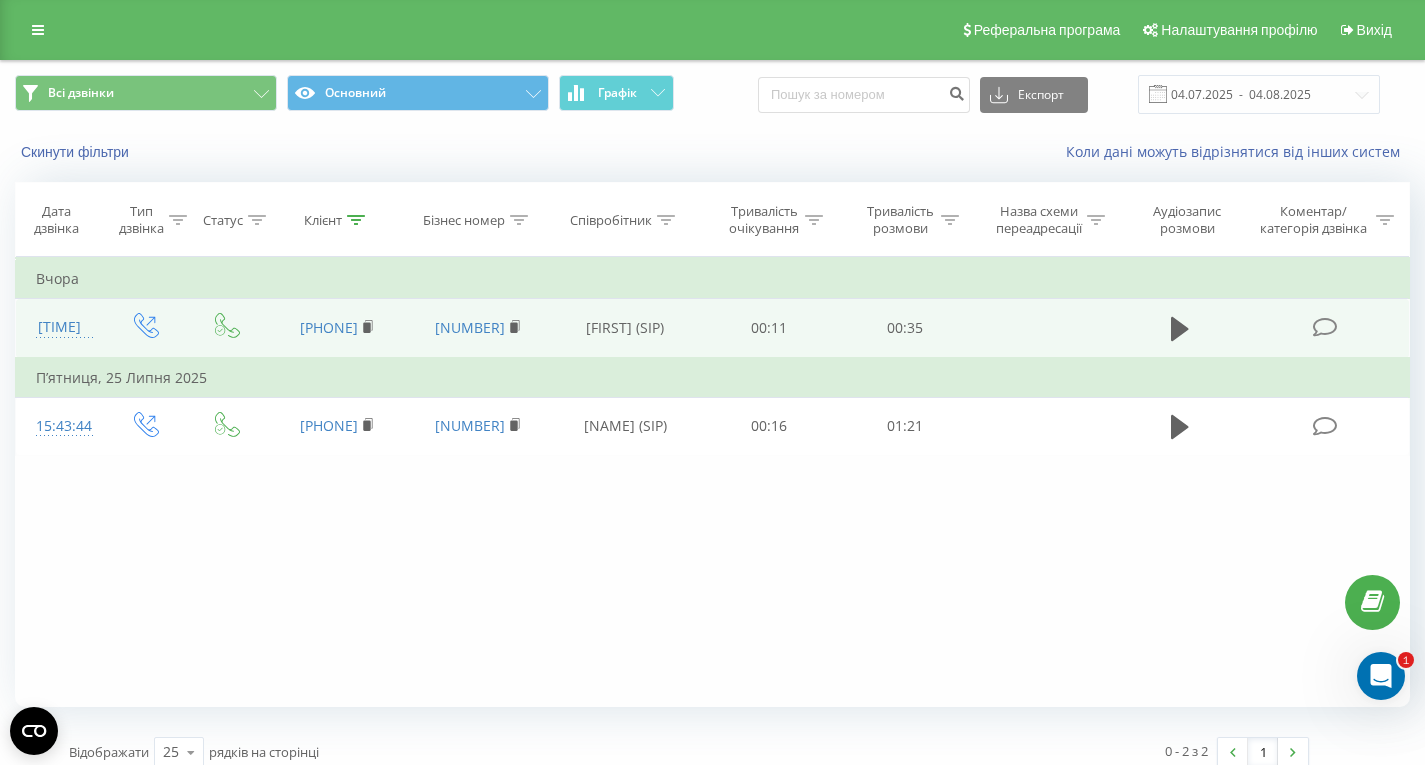 click on "[TIME]" at bounding box center [59, 327] 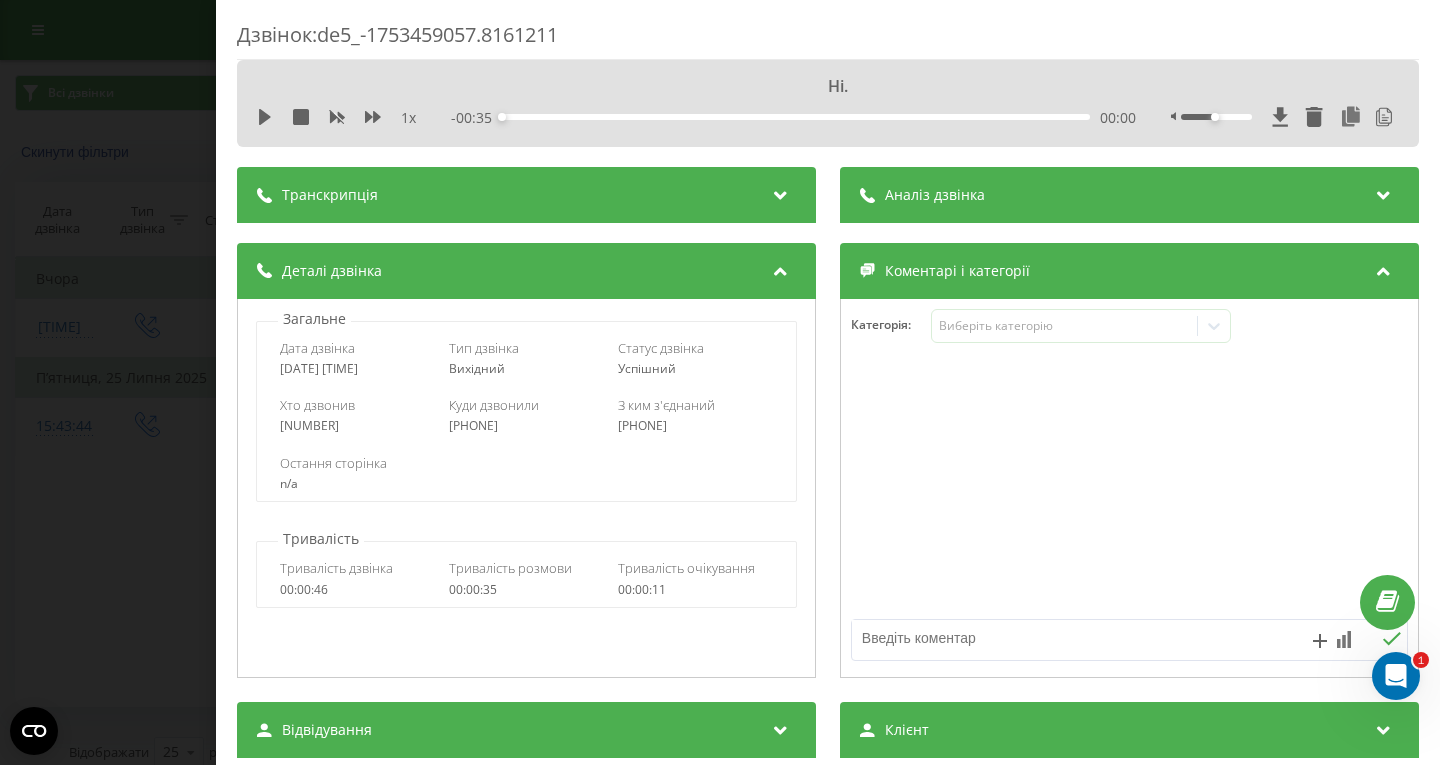 click on "Транскрипція" at bounding box center [526, 195] 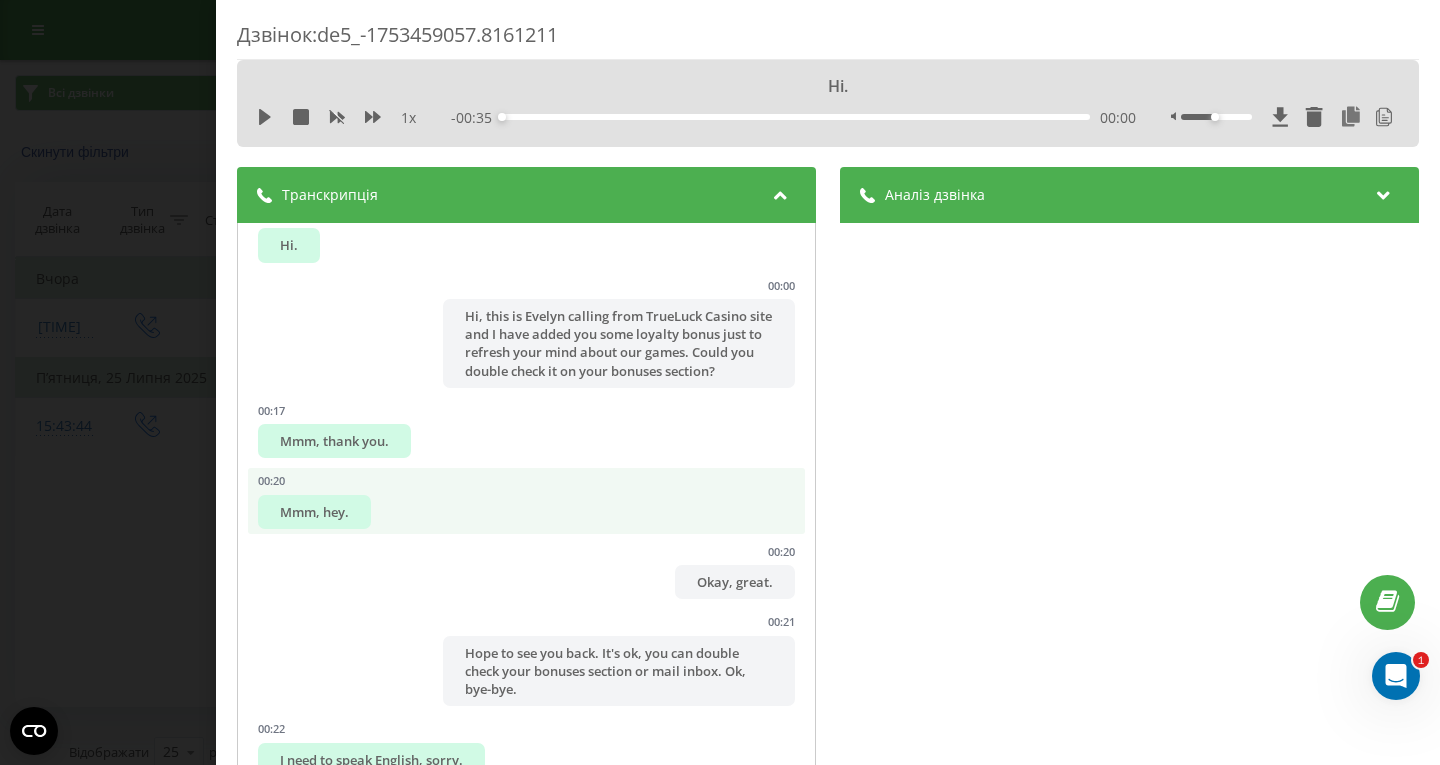scroll, scrollTop: 92, scrollLeft: 0, axis: vertical 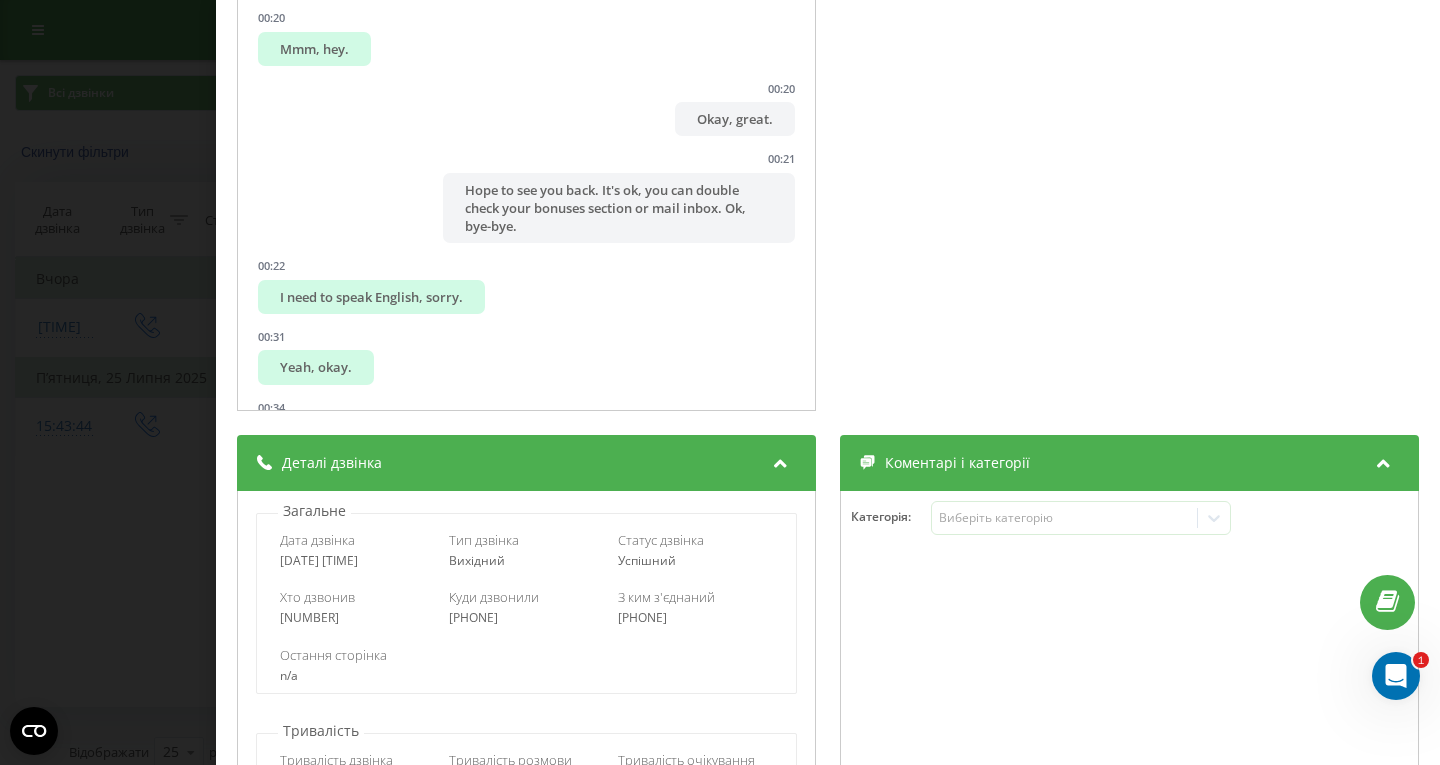 click on "Дзвінок : de5_-1753459057.8161211 Hi. 1 x - 00:35 00:00 00:00 Транскрипція 00:00 Hi. 00:00 Hi, this is Evelyn calling from TrueLuck Casino site and I have added you some loyalty bonus just to refresh your mind about our games. Could you double check it on your bonuses section? 00:17 Mmm, thank you. 00:20 Mmm, hey. 00:20 Okay, great. 00:21 Hope to see you back. It's ok, you can double check your bonuses section or mail inbox. Ok, bye-bye. 00:22 I need to speak English, sorry. 00:31 Yeah, okay. 00:34 Yeah, thank you. Аналіз дзвінка Назва профілю softsich.com / DE Підсумок дзвінка A very brief call from TrueLuck Casino representative Evelyn informing a customer about a loyalty bonus. The conversation was awkward with communication issues, the customer mentioning English language difficulties, and the call ending abruptly without proper closure or engagement. Оцінка діалогу Відкриття 3 Презентація 2 Оцінка 2 1" at bounding box center (720, 382) 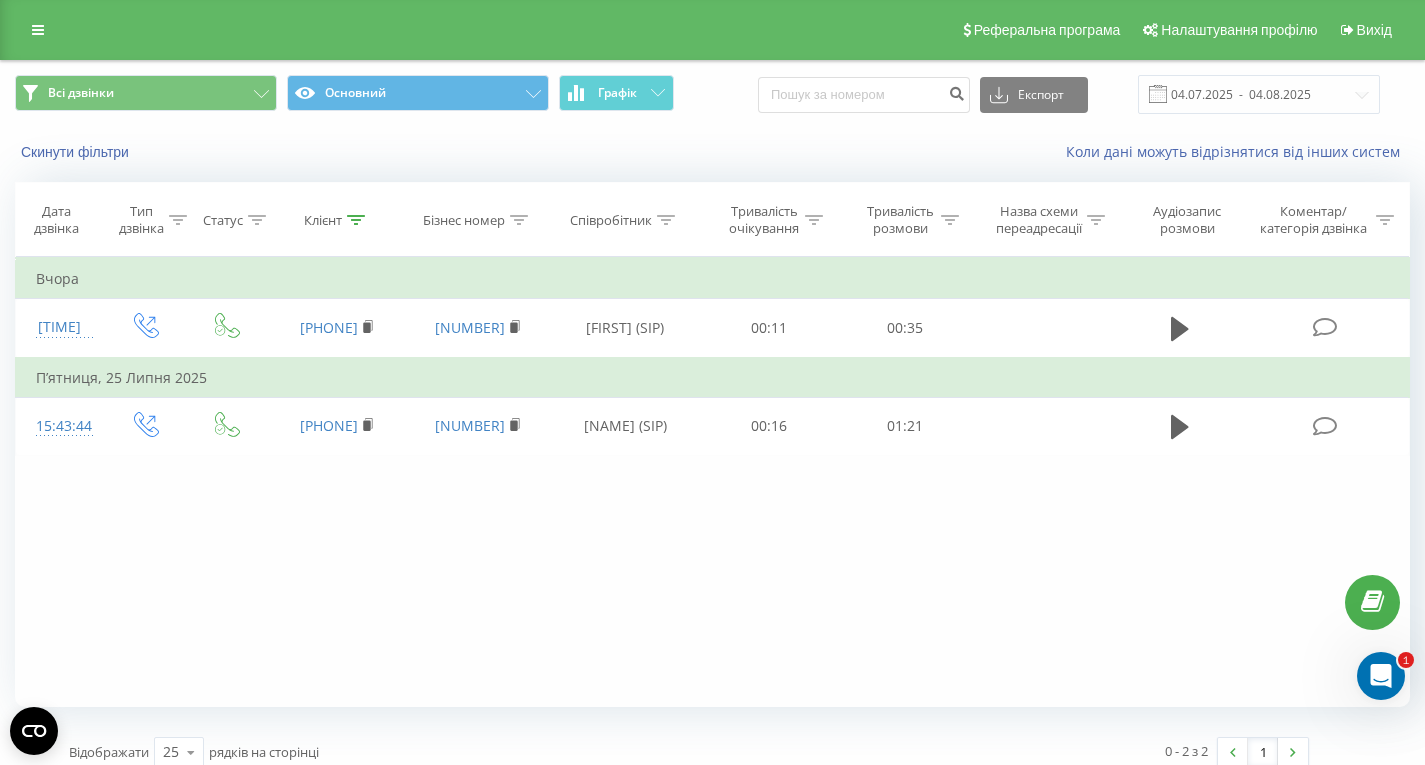 click on "Клієнт" at bounding box center (323, 220) 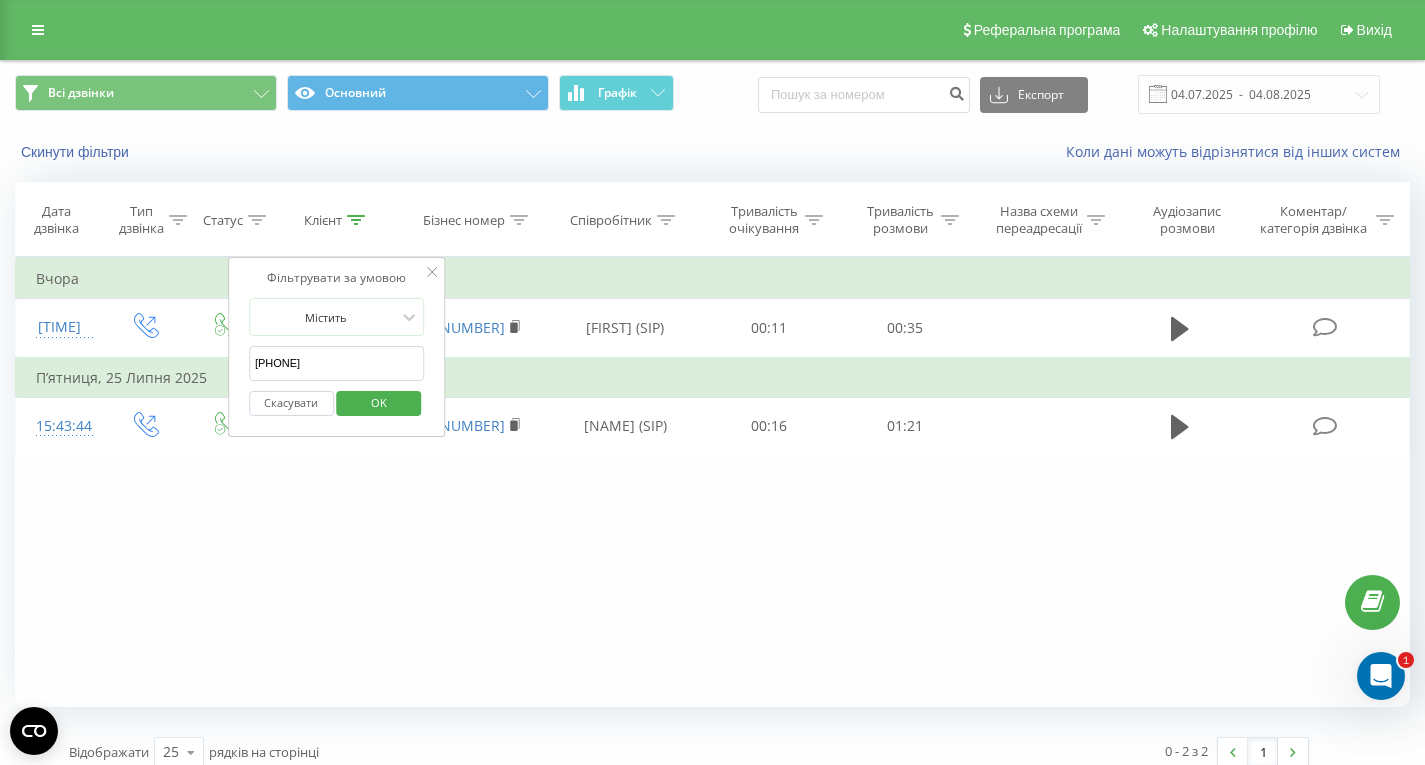 click on "[PHONE]" at bounding box center [337, 363] 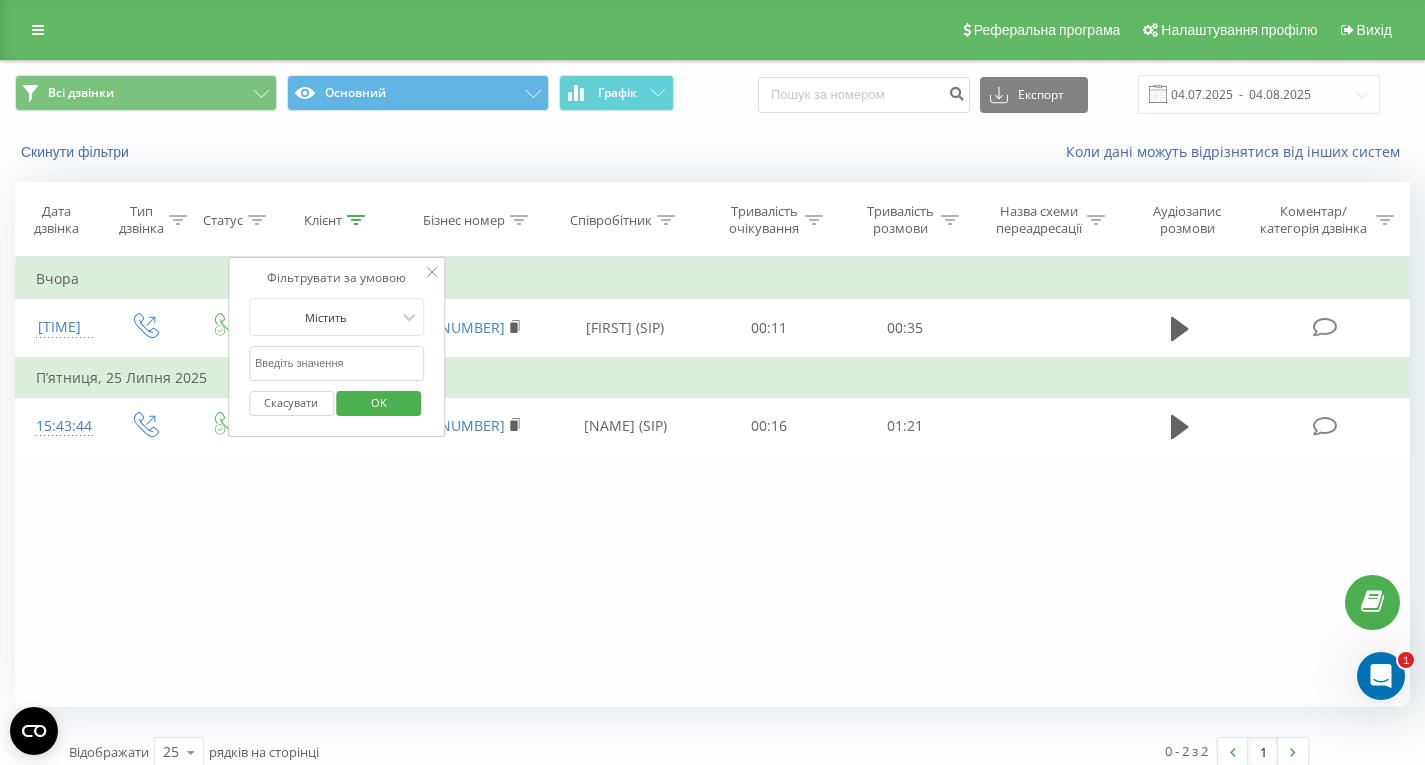 paste on "[PHONE]" 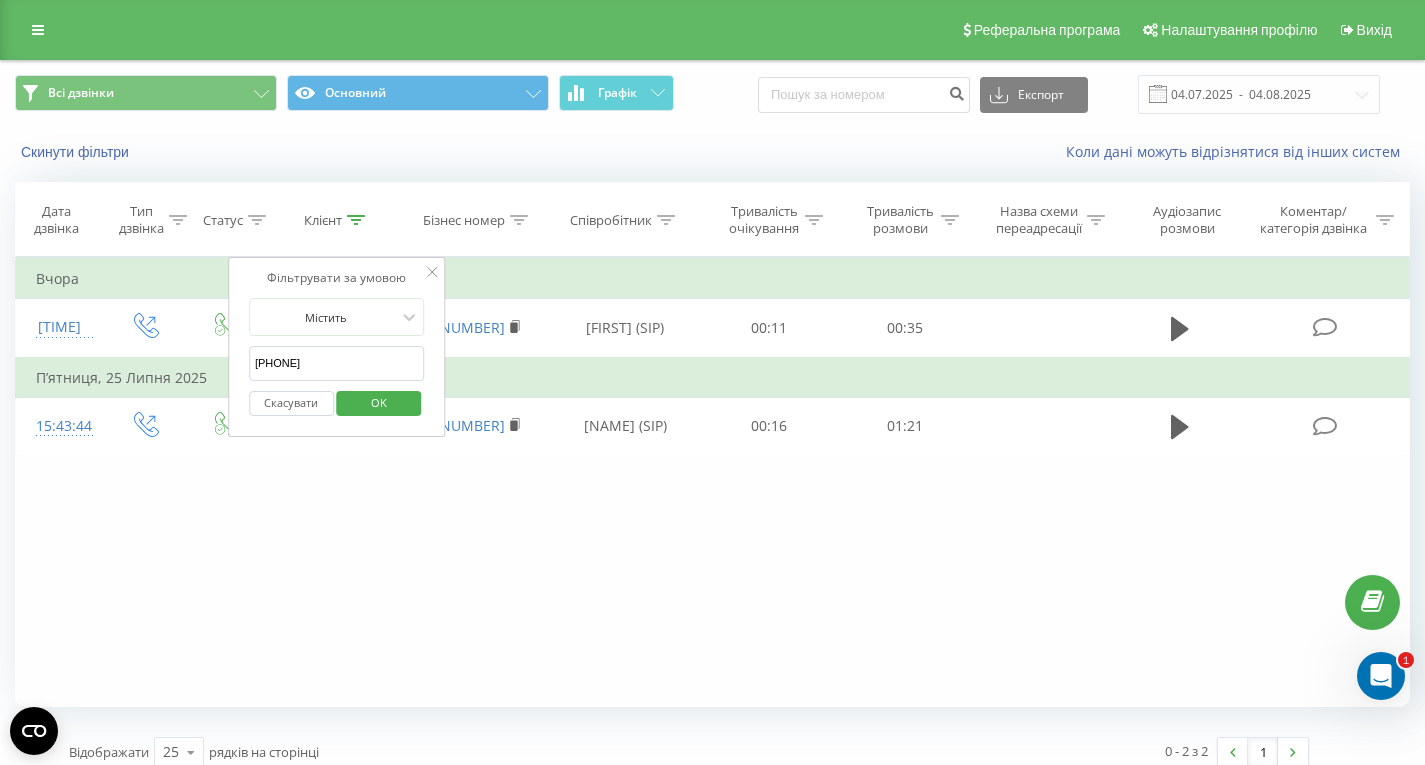 click on "OK" at bounding box center [379, 403] 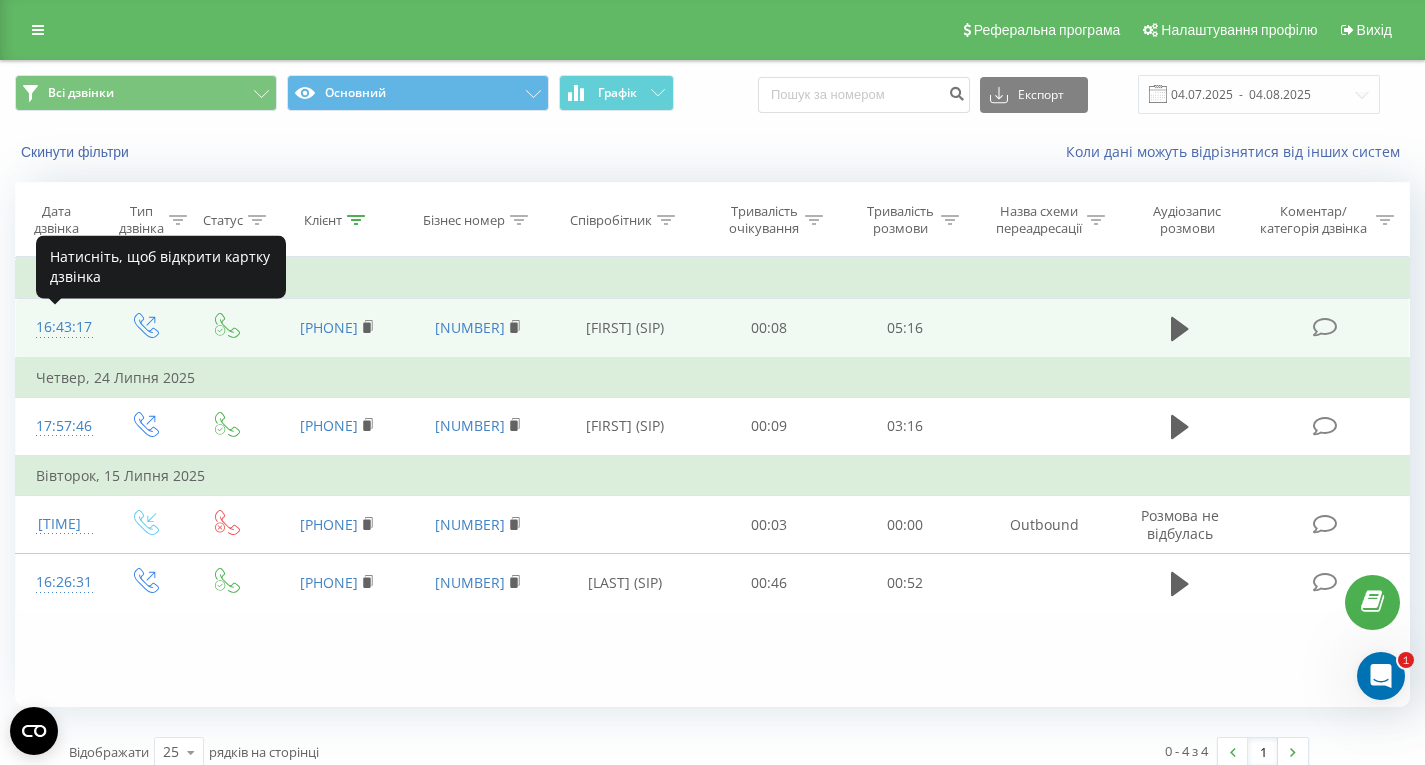 click on "16:43:17" at bounding box center (59, 327) 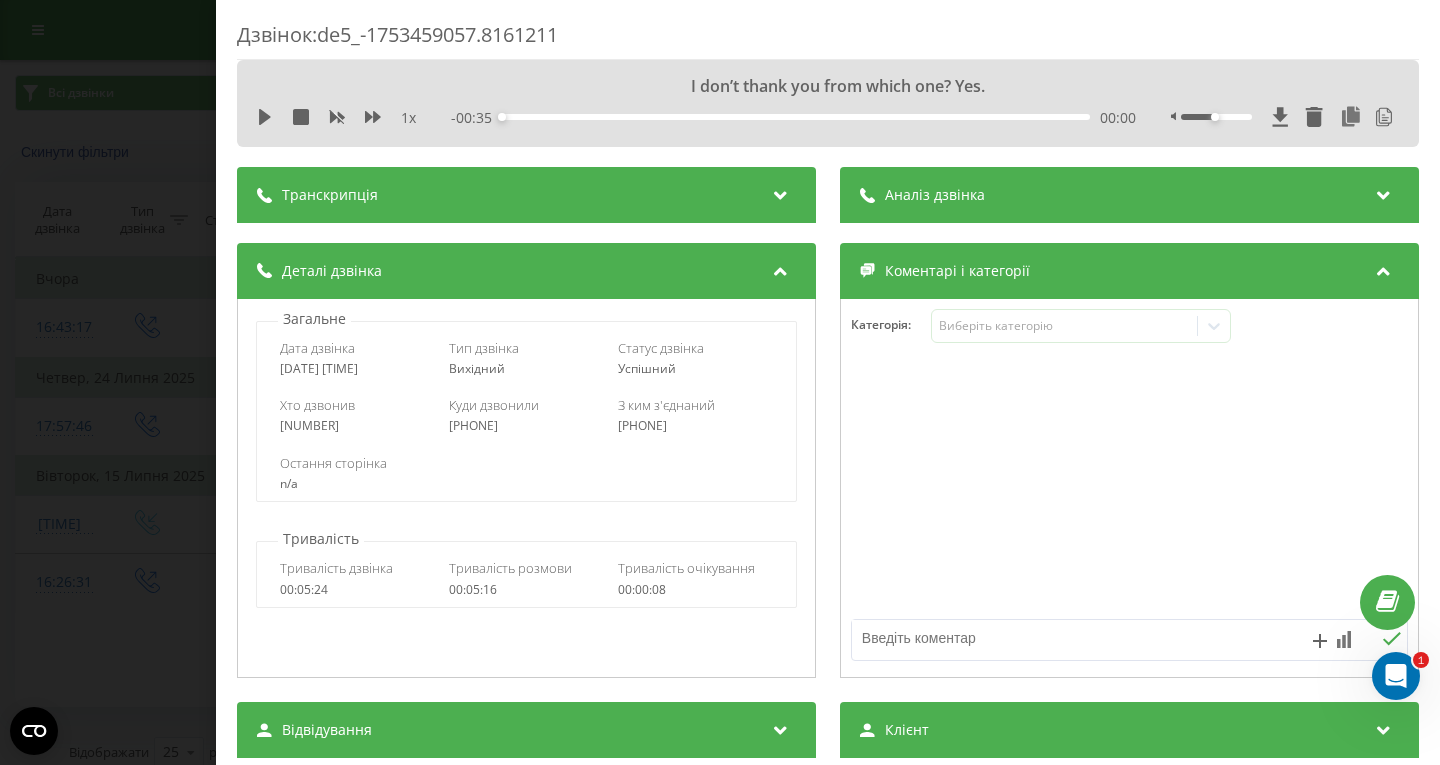 click on "Транскрипція" at bounding box center (526, 195) 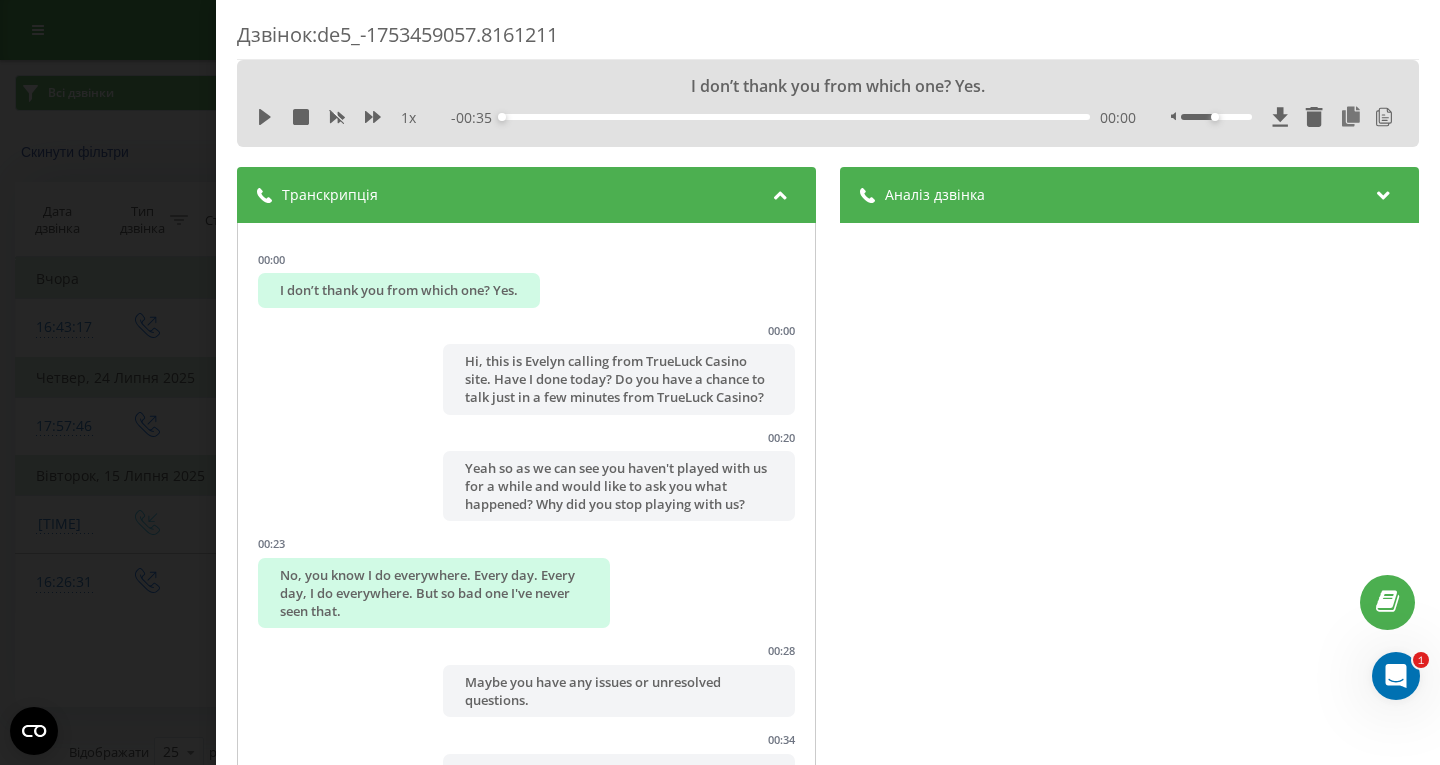 click on "Аналіз дзвінка" at bounding box center (1129, 195) 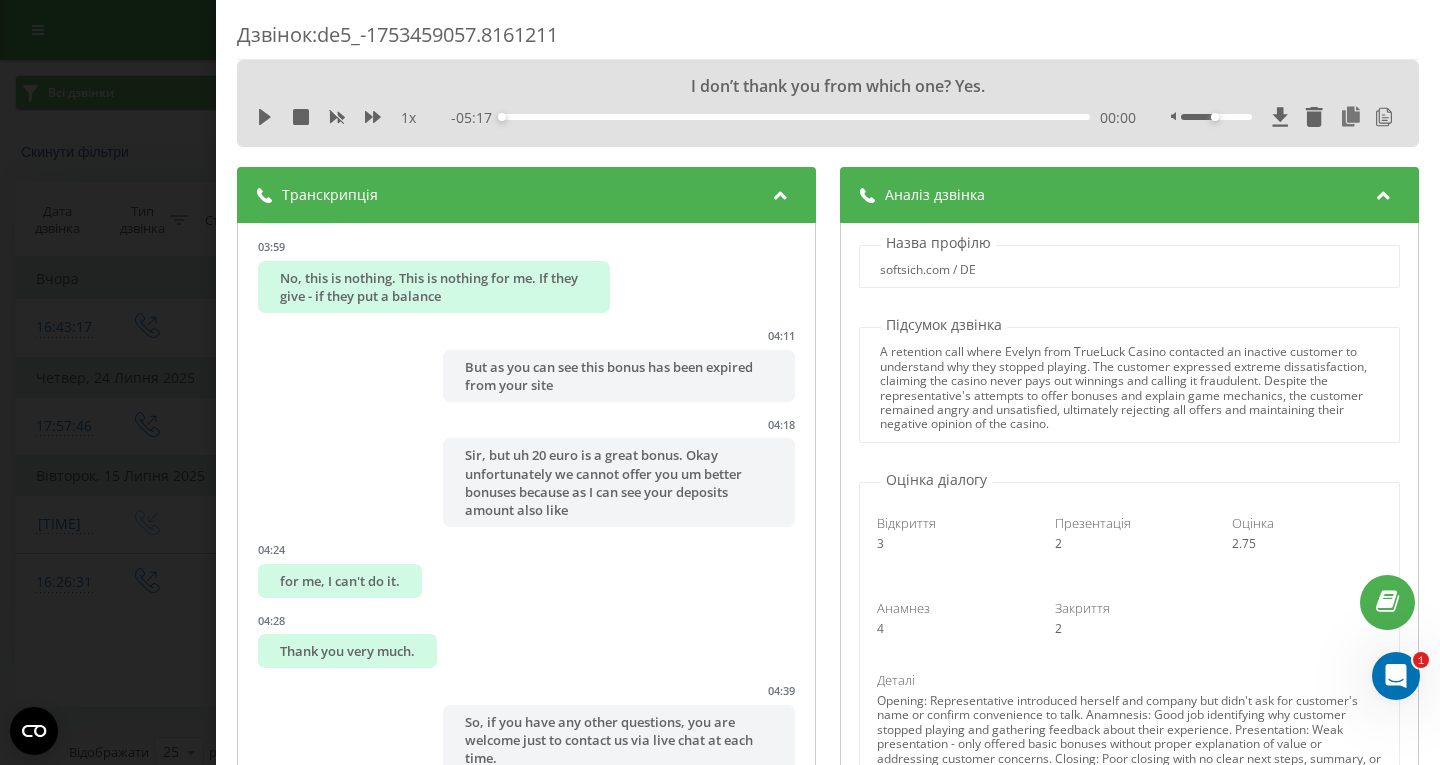 scroll, scrollTop: 4306, scrollLeft: 0, axis: vertical 